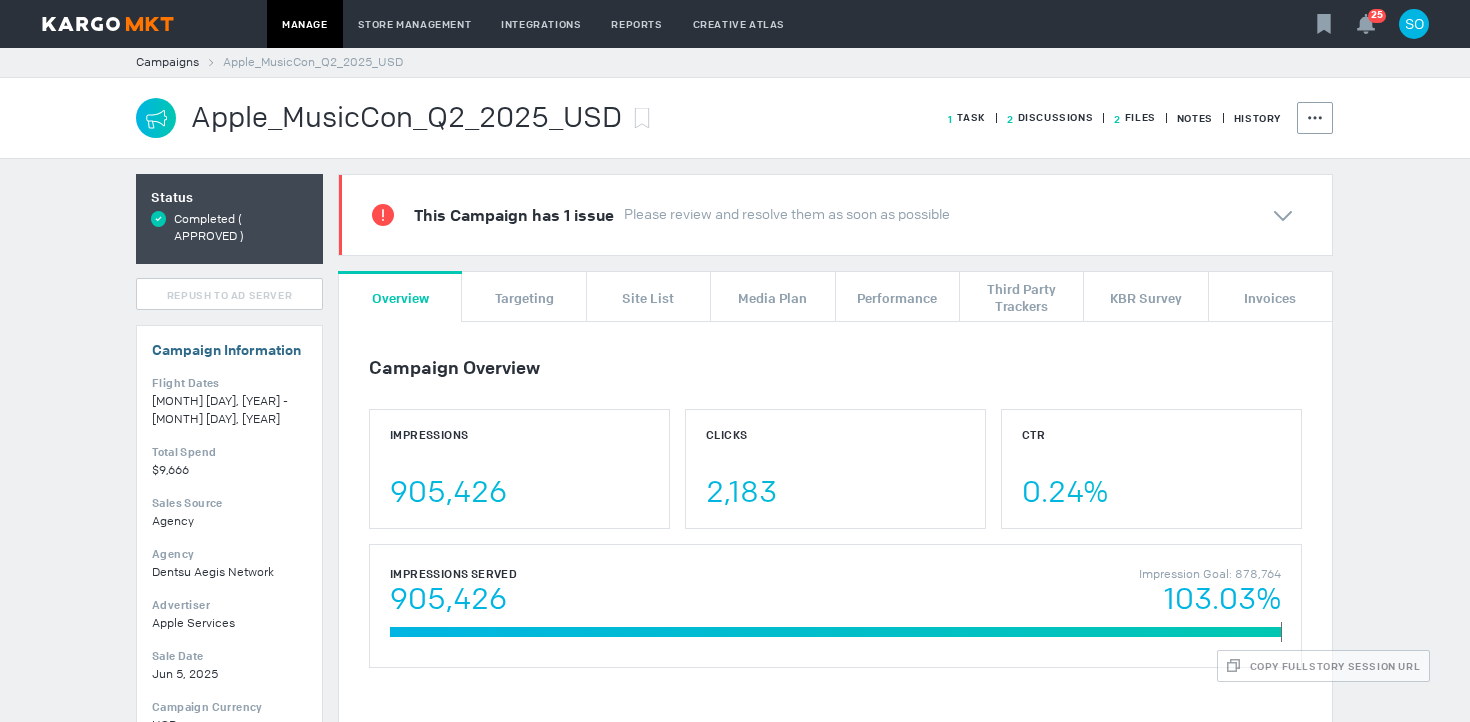 scroll, scrollTop: 0, scrollLeft: 0, axis: both 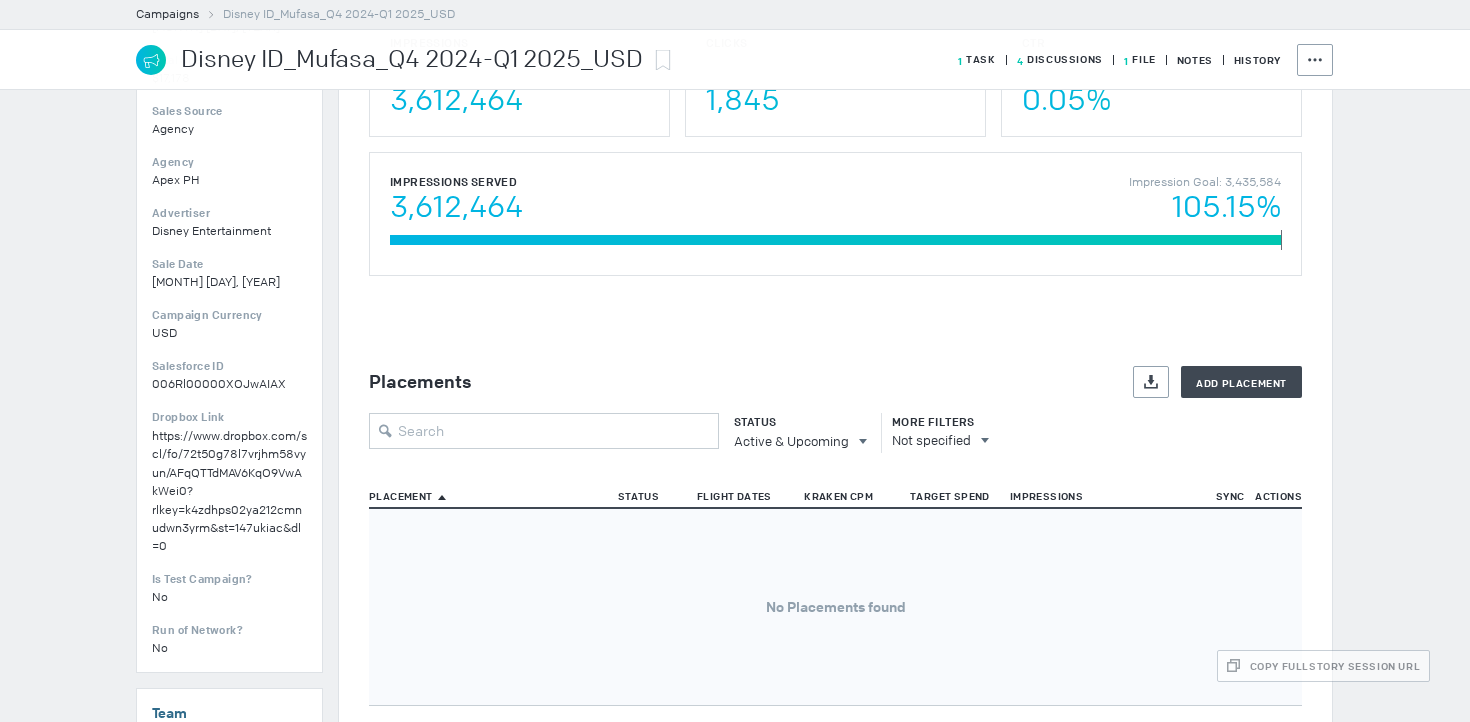 click on "Status" at bounding box center [795, 422] 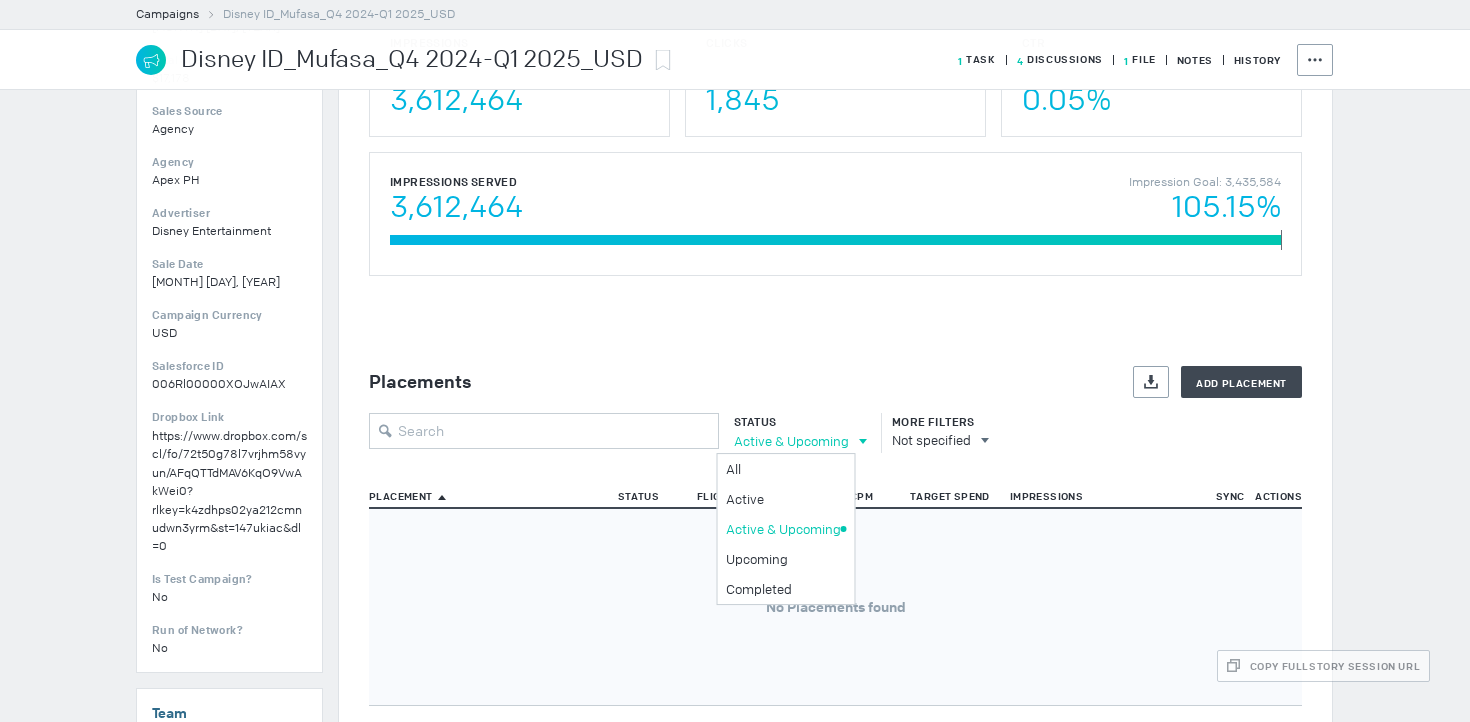 click on "Active & Upcoming" at bounding box center (791, 441) 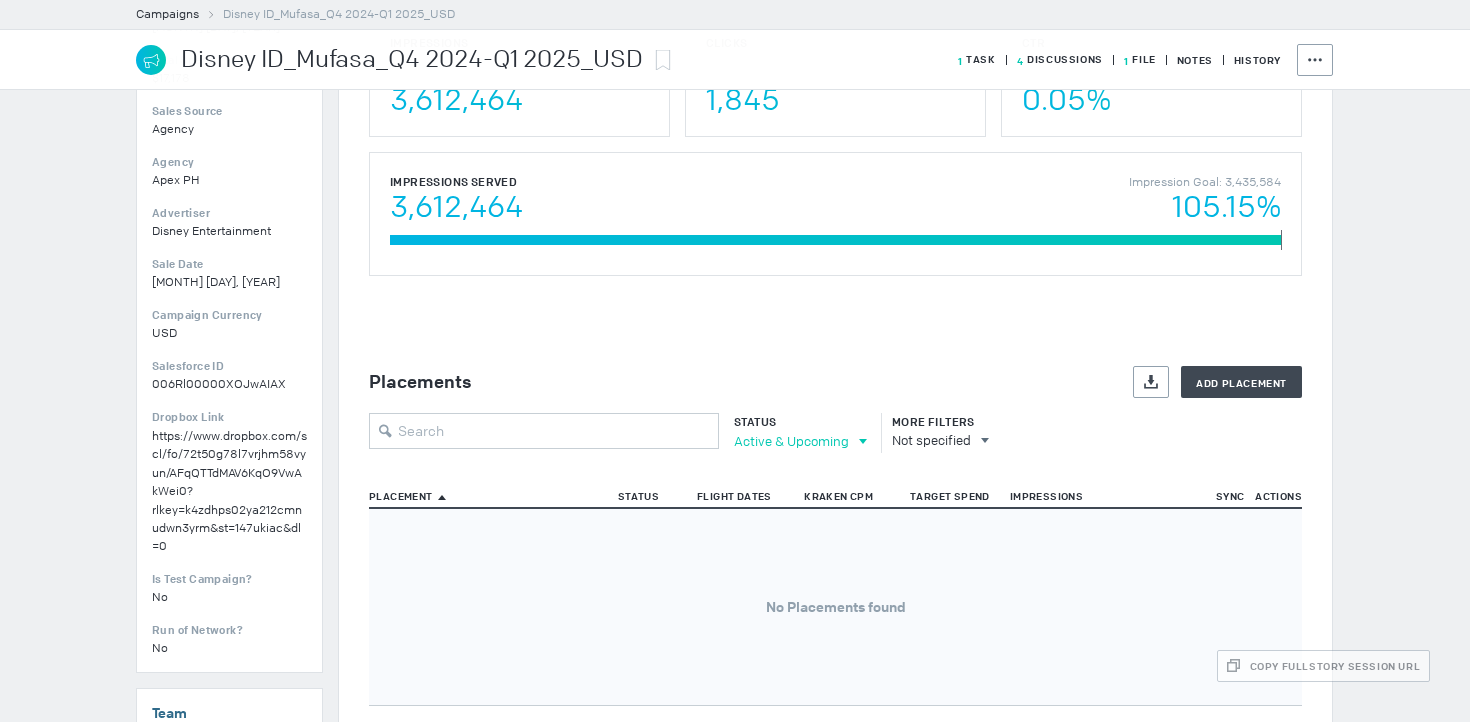 click on "Active & Upcoming" at bounding box center [791, 441] 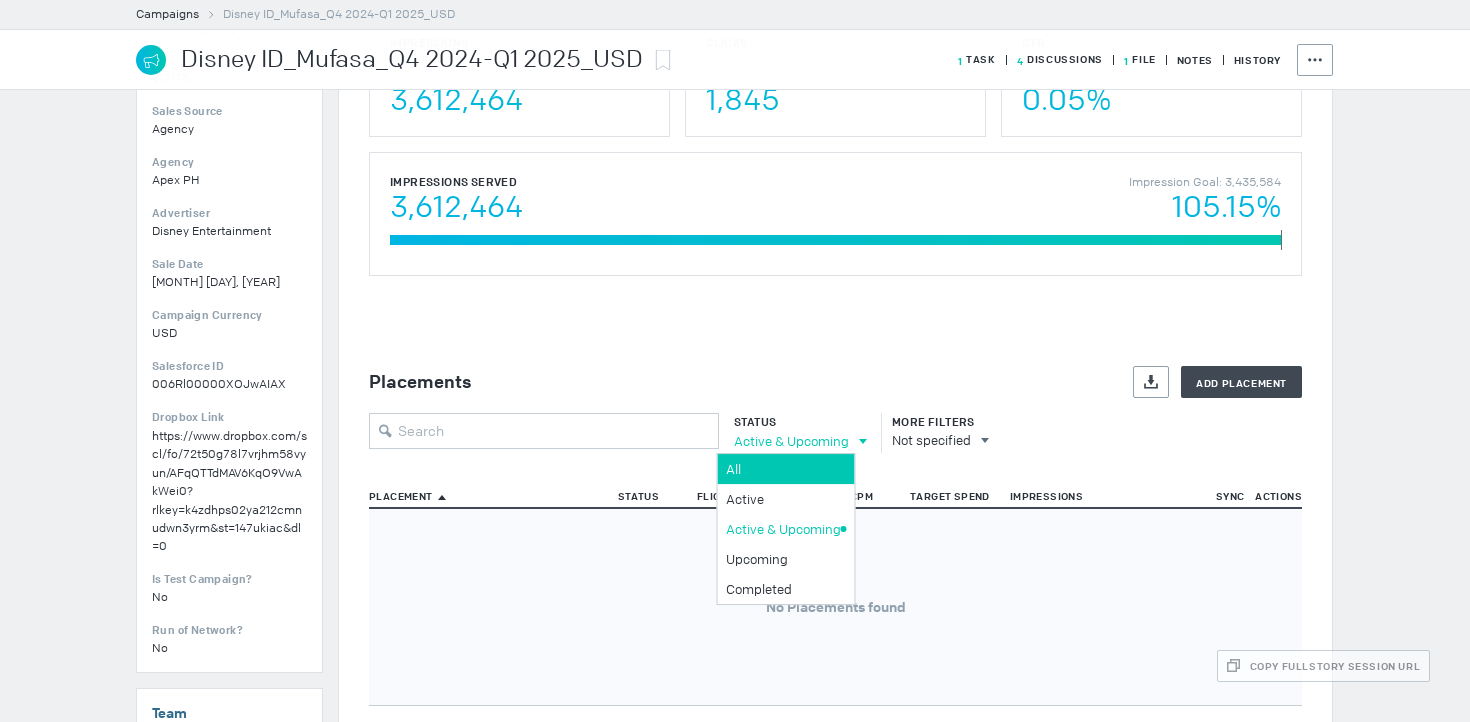 click on "All" at bounding box center [783, 469] 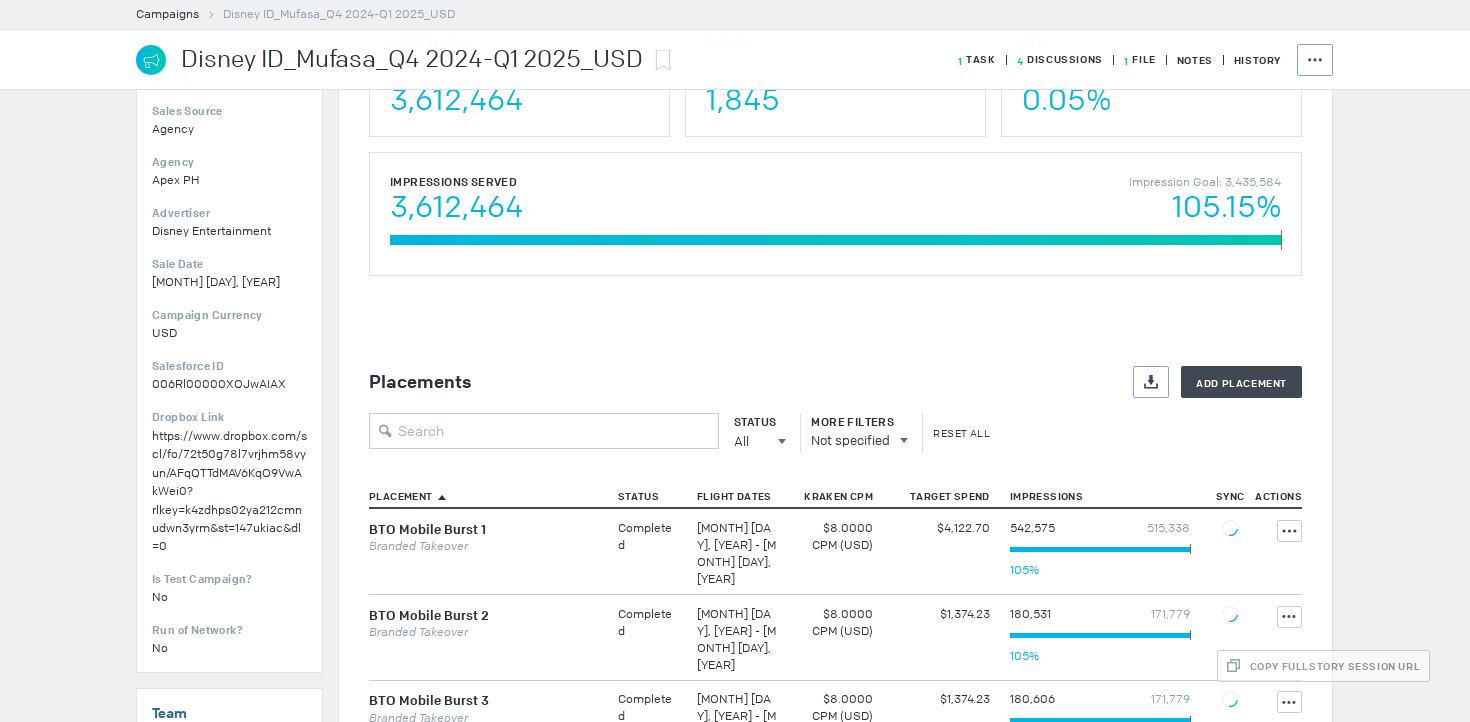 click on "Campaign Overview Impressions 3,612,464  Clicks 1,845  CTR 0.05% Impressions Served Impression Goal: 3,435,584 3,612,464 105.15%   3,435,584 Placements Export   Add Placement     Status All All All Active Active & Upcoming Upcoming Completed More Filters Not specified Reset All Placement Status Flight Dates Kraken CPM Target Spend Impressions Sync Actions Showing 1 to 4 of 4 entries BTO Mobile Burst 1 Branded Takeover Completed Dec 17, 2024 - Dec 23, 2024 $8.0000 CPM (USD) % InView $4,122.70 542,575 515,338   515,338 105%   Actions BTO Mobile Burst 2 Branded Takeover Completed Dec 24, 2024 - Dec 30, 2024 $8.0000 CPM (USD) % InView $1,374.23 180,531 171,779   171,779 105%   Actions BTO Mobile Burst 3 Branded Takeover Completed Dec 31, 2024 - Jan 6, 2025 $8.0000 CPM (USD) % InView $1,374.23 180,606 171,779   171,779 105%   Actions Runway Expandable - Preseason Standard Completed Dec 10, 2024 - Dec 16, 2024 $4.0000 CPM (USD) % InView $10,306.75 2,708,752 2,576,688   2,576,688 105%   Actions" at bounding box center [835, 426] 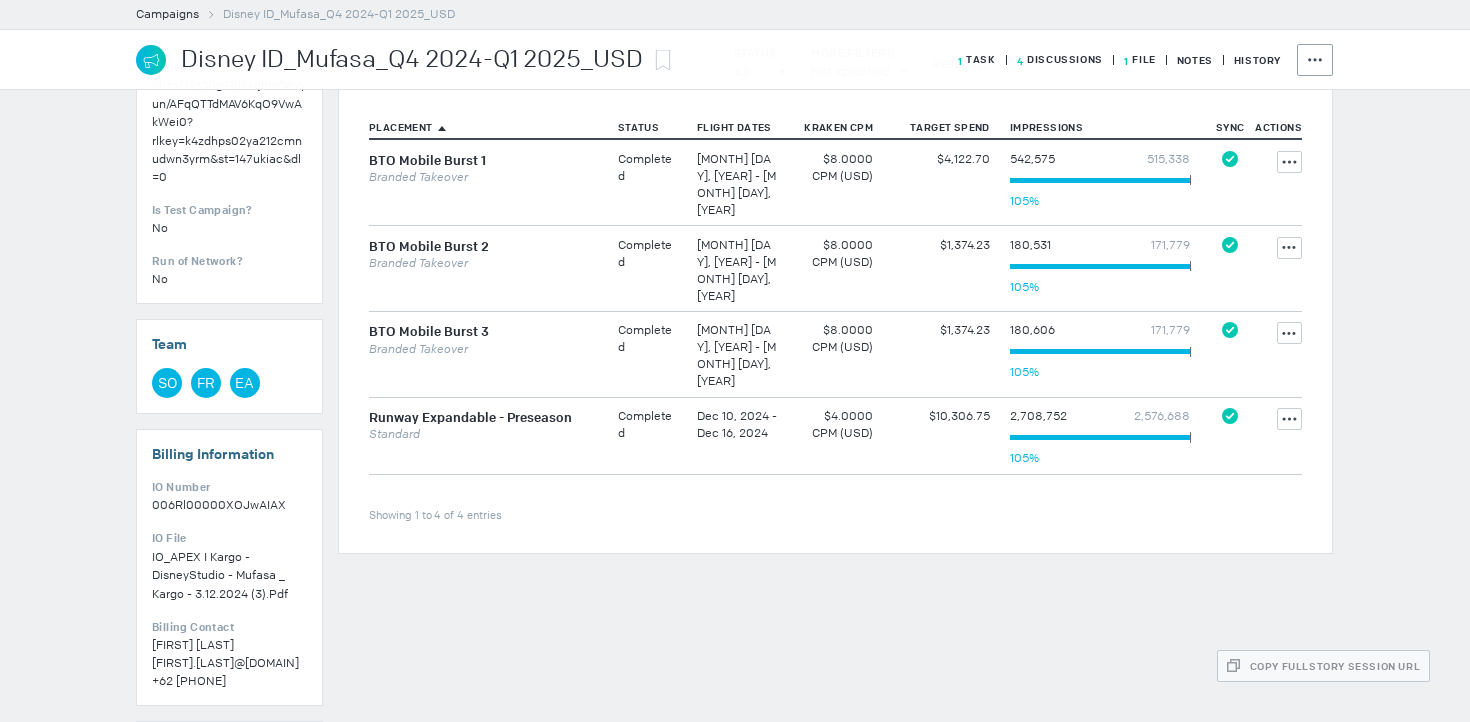 scroll, scrollTop: 763, scrollLeft: 0, axis: vertical 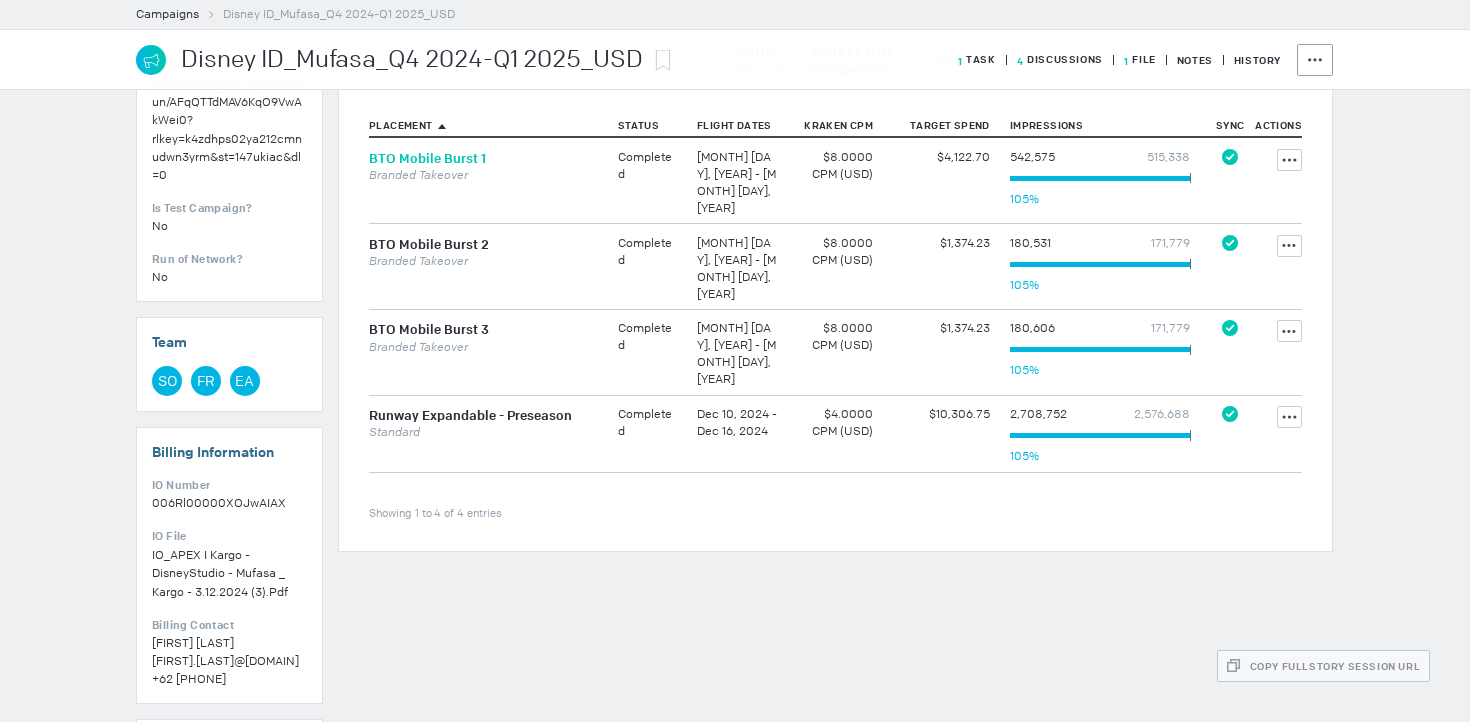 click on "BTO Mobile Burst 1" at bounding box center [427, 158] 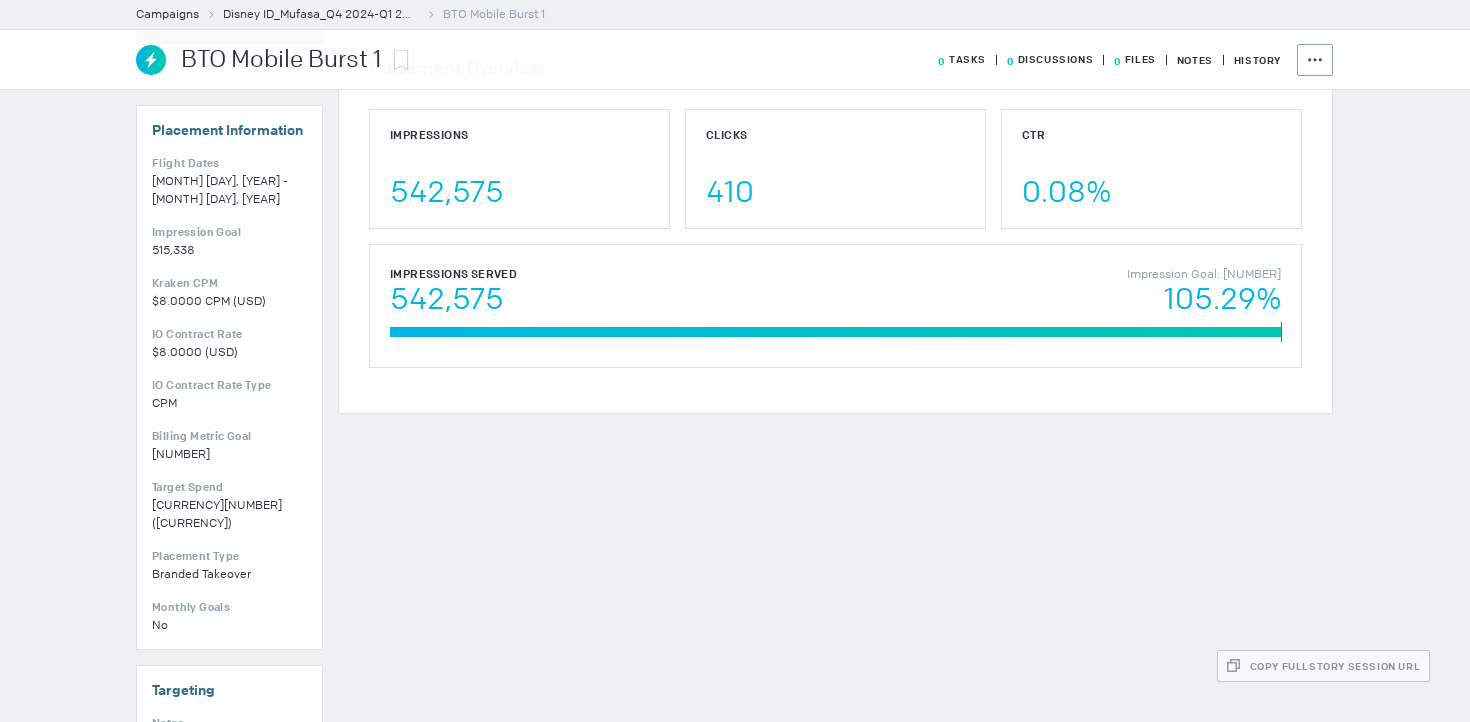 scroll, scrollTop: 387, scrollLeft: 0, axis: vertical 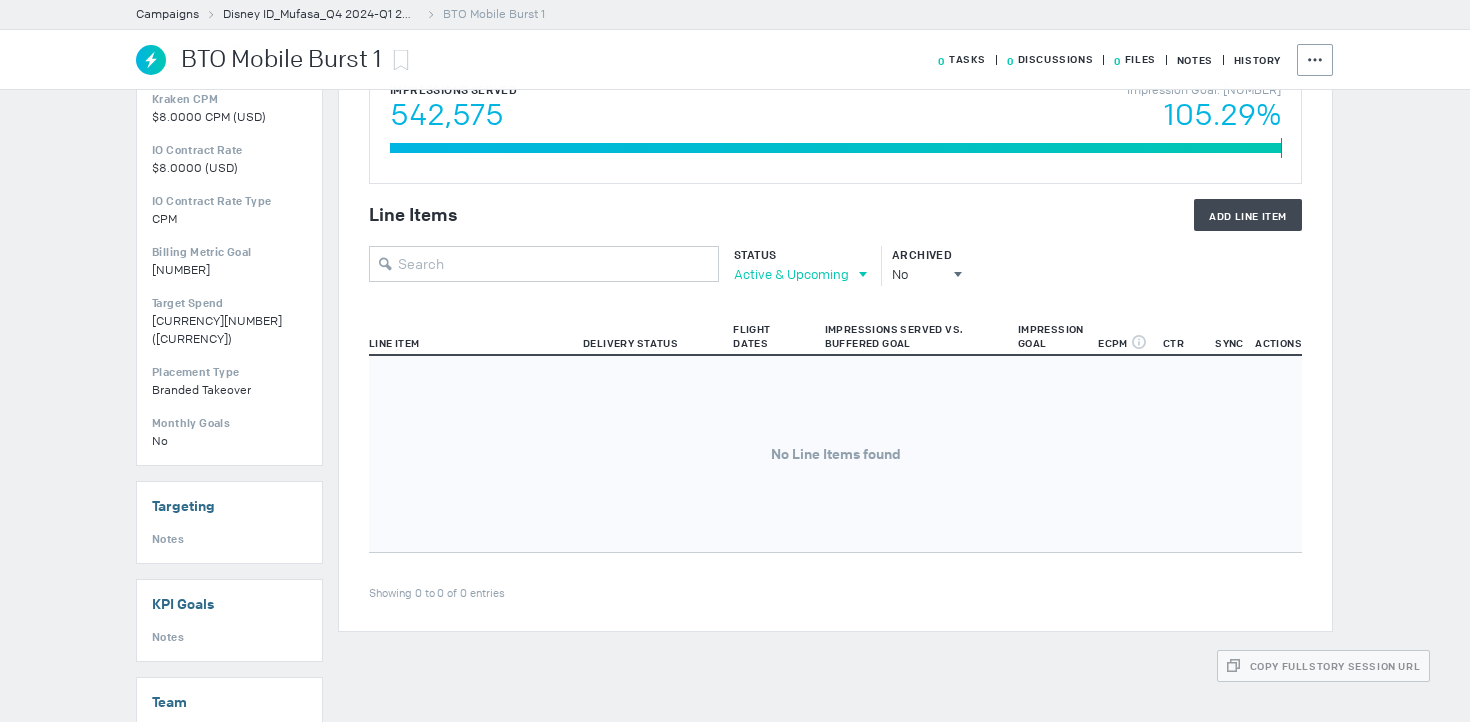 click on "Active & Upcoming" at bounding box center (791, 274) 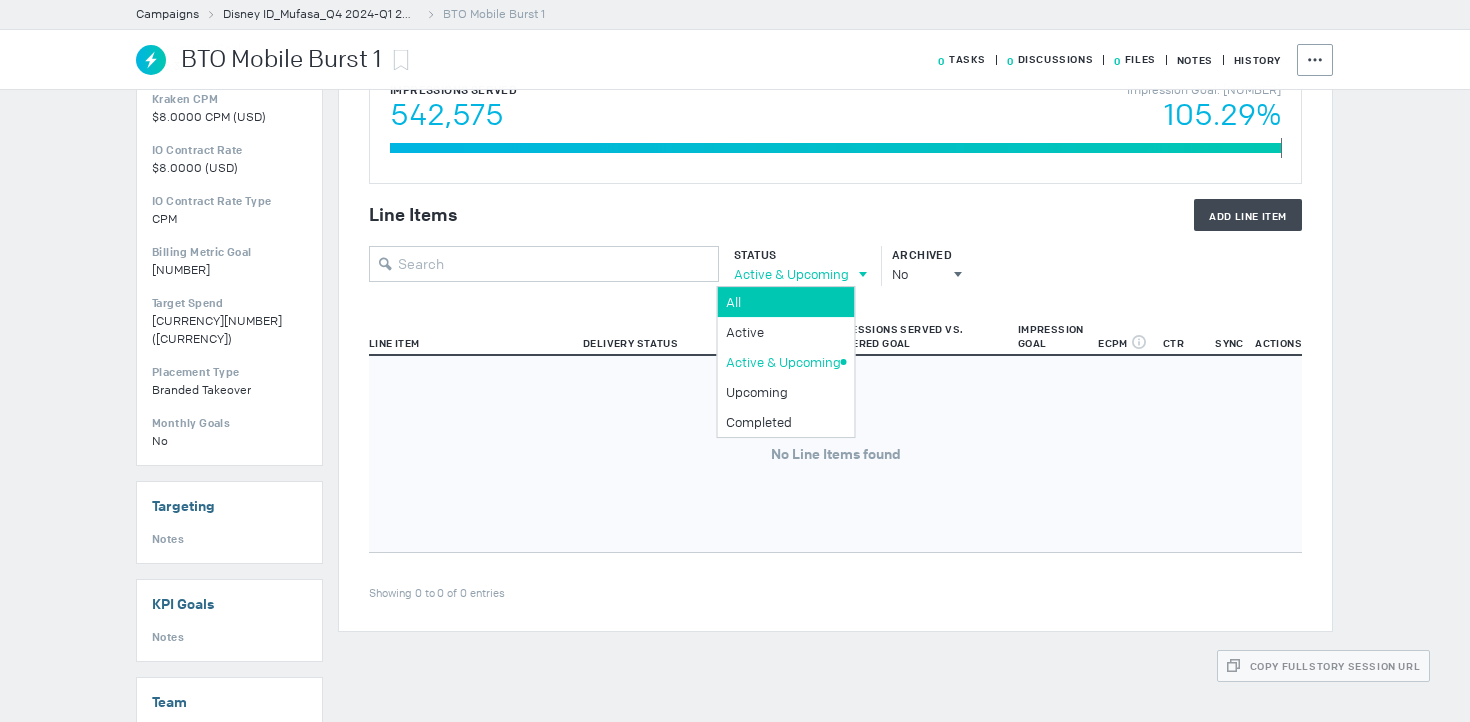 click on "All" at bounding box center [783, 302] 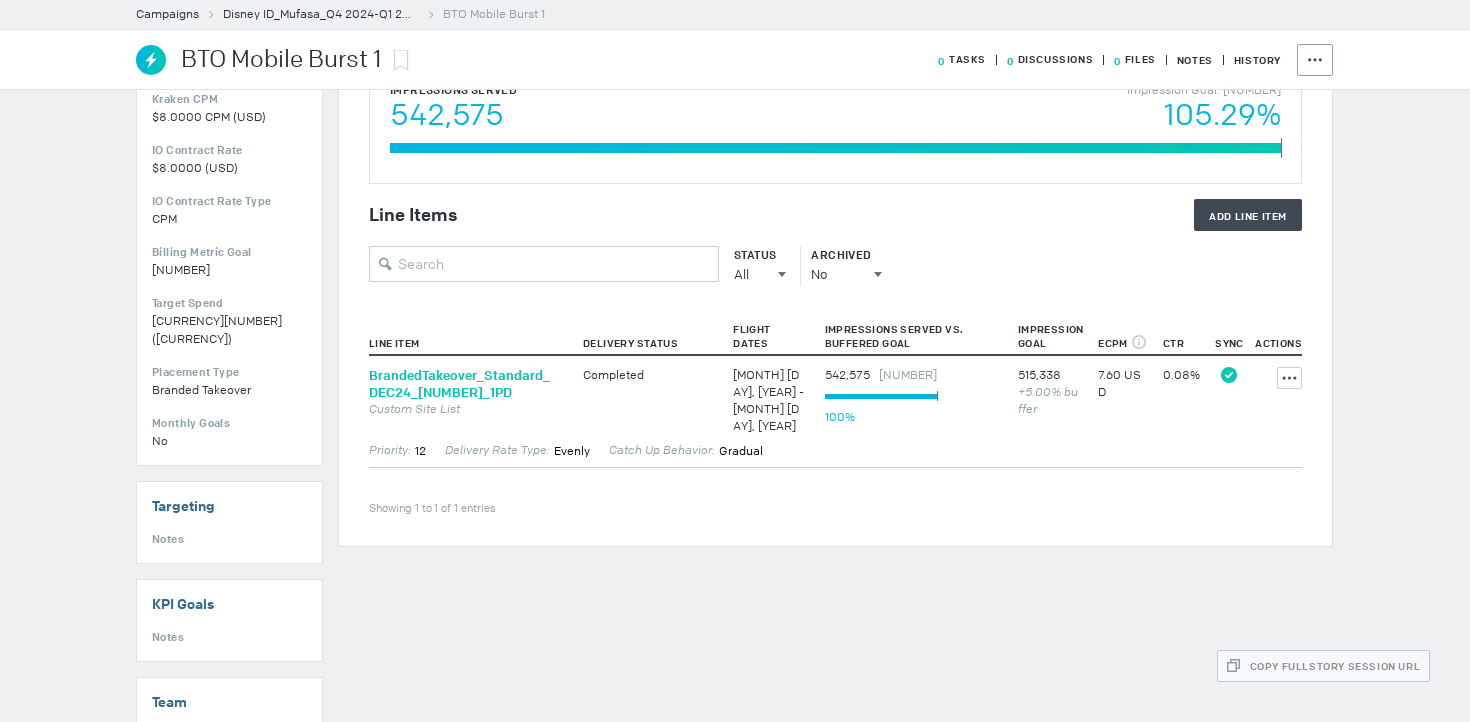 click on "BrandedTakeover_ Standard_ DEC24_ 302494_ 1PD" at bounding box center [466, 384] 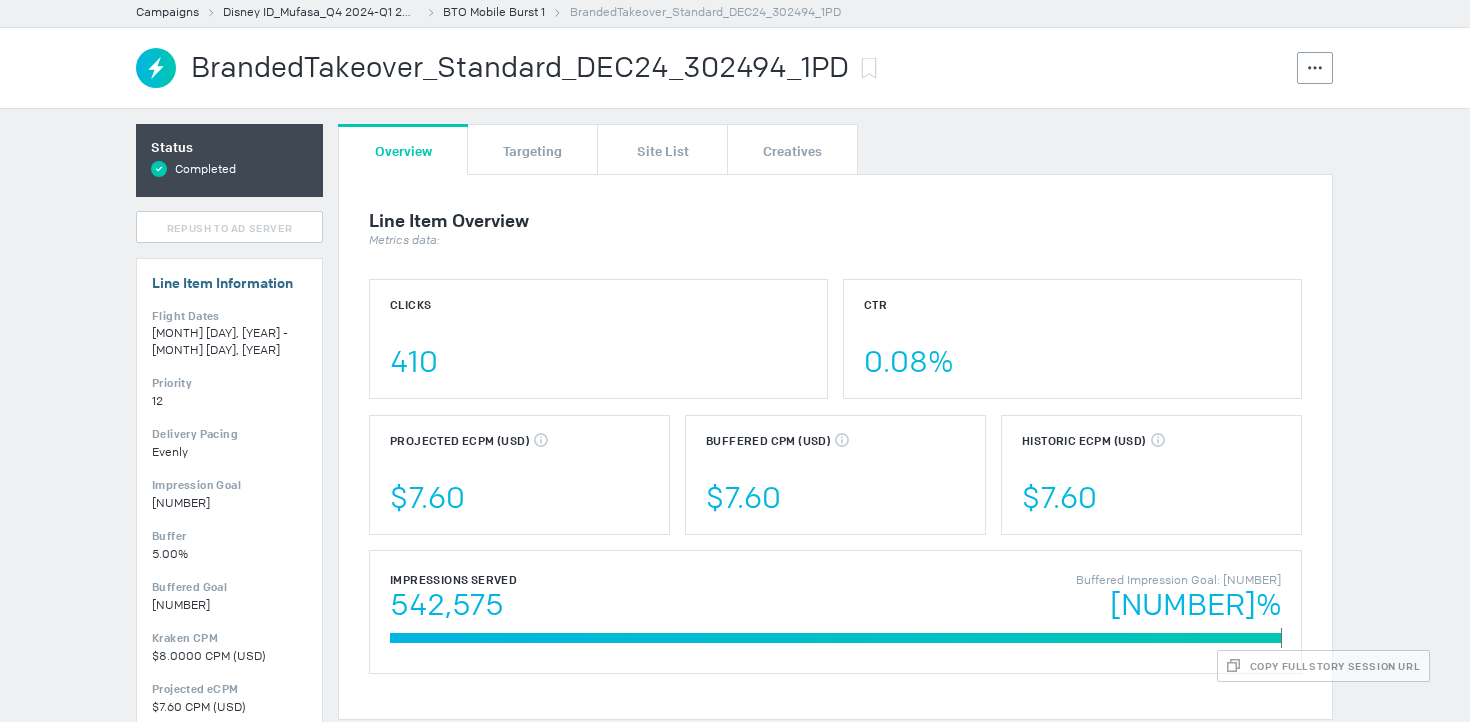 scroll, scrollTop: 0, scrollLeft: 0, axis: both 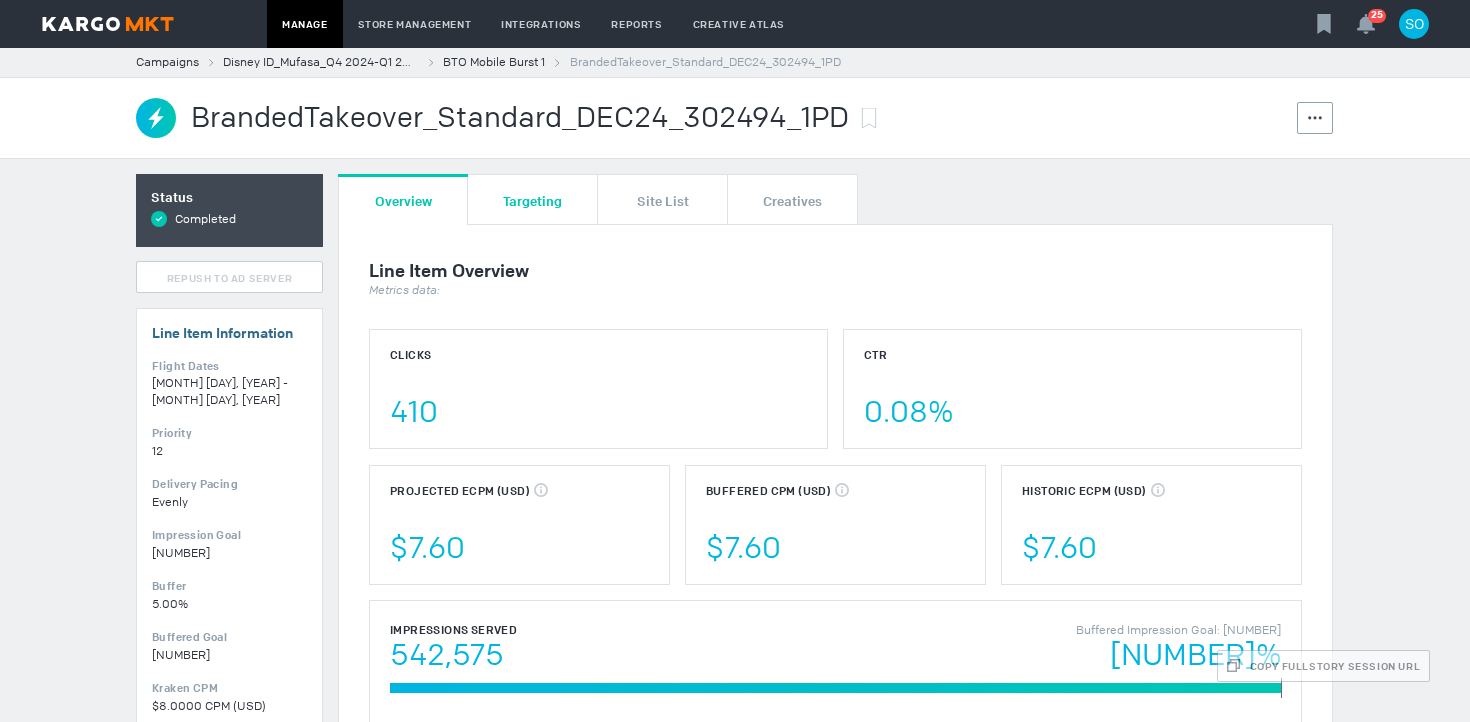 click on "Targeting" at bounding box center (532, 200) 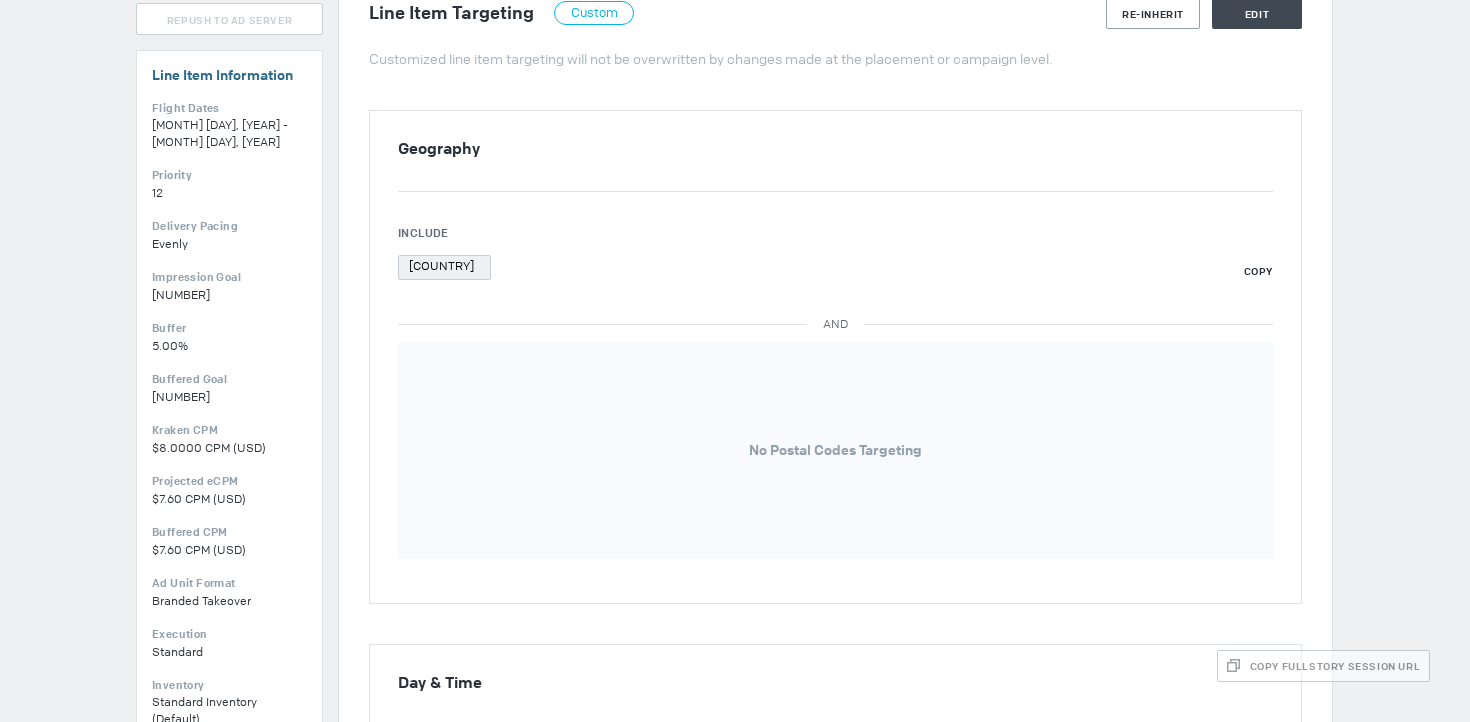 scroll, scrollTop: 0, scrollLeft: 0, axis: both 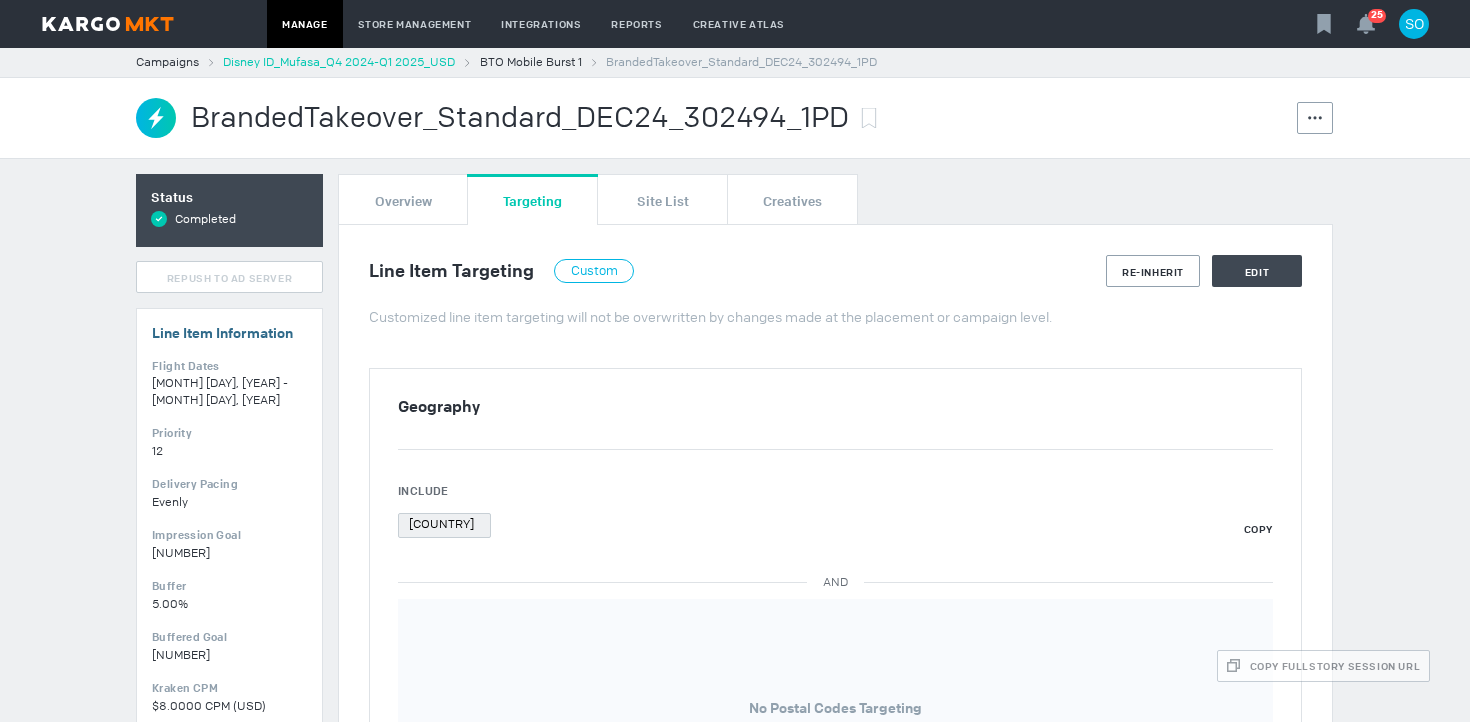click on "Disney ID_Mufasa_Q4 2024-Q1 2025_USD" at bounding box center (339, 62) 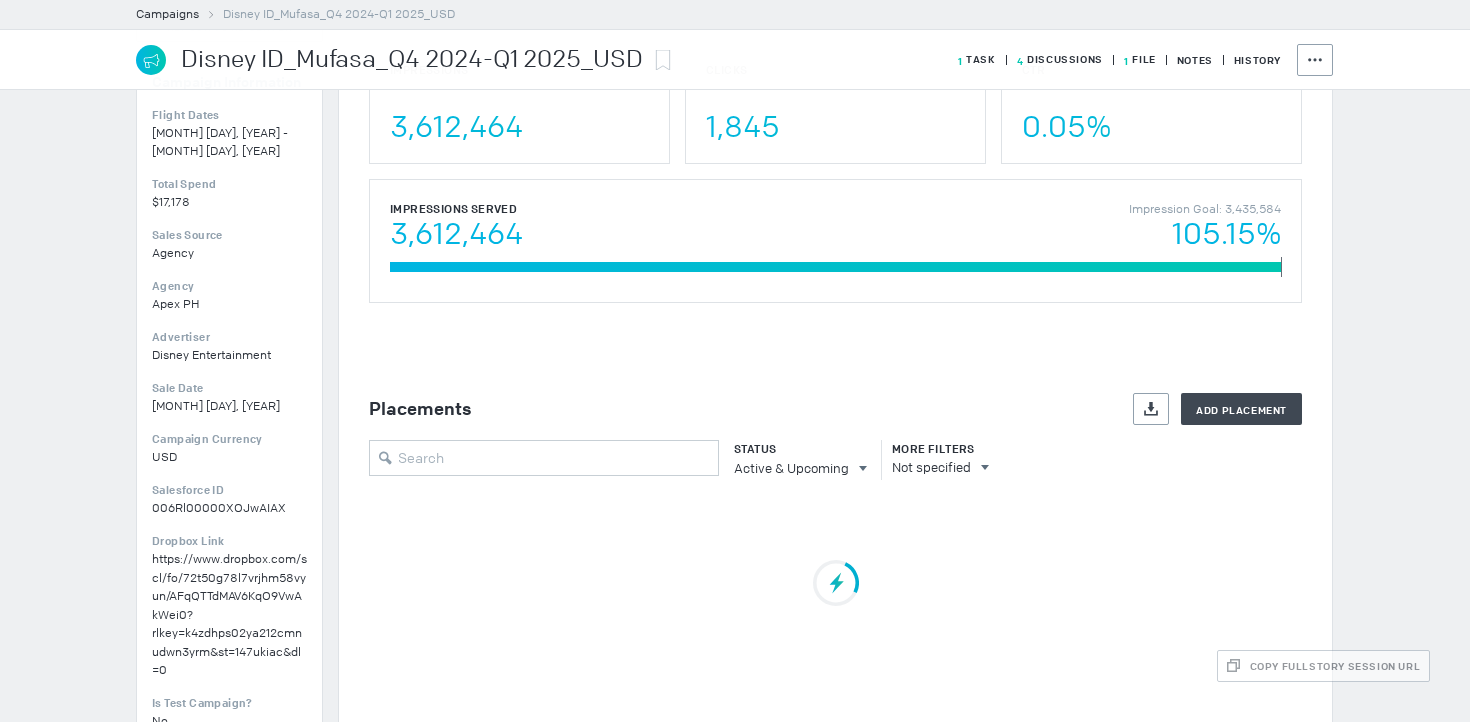 scroll, scrollTop: 430, scrollLeft: 0, axis: vertical 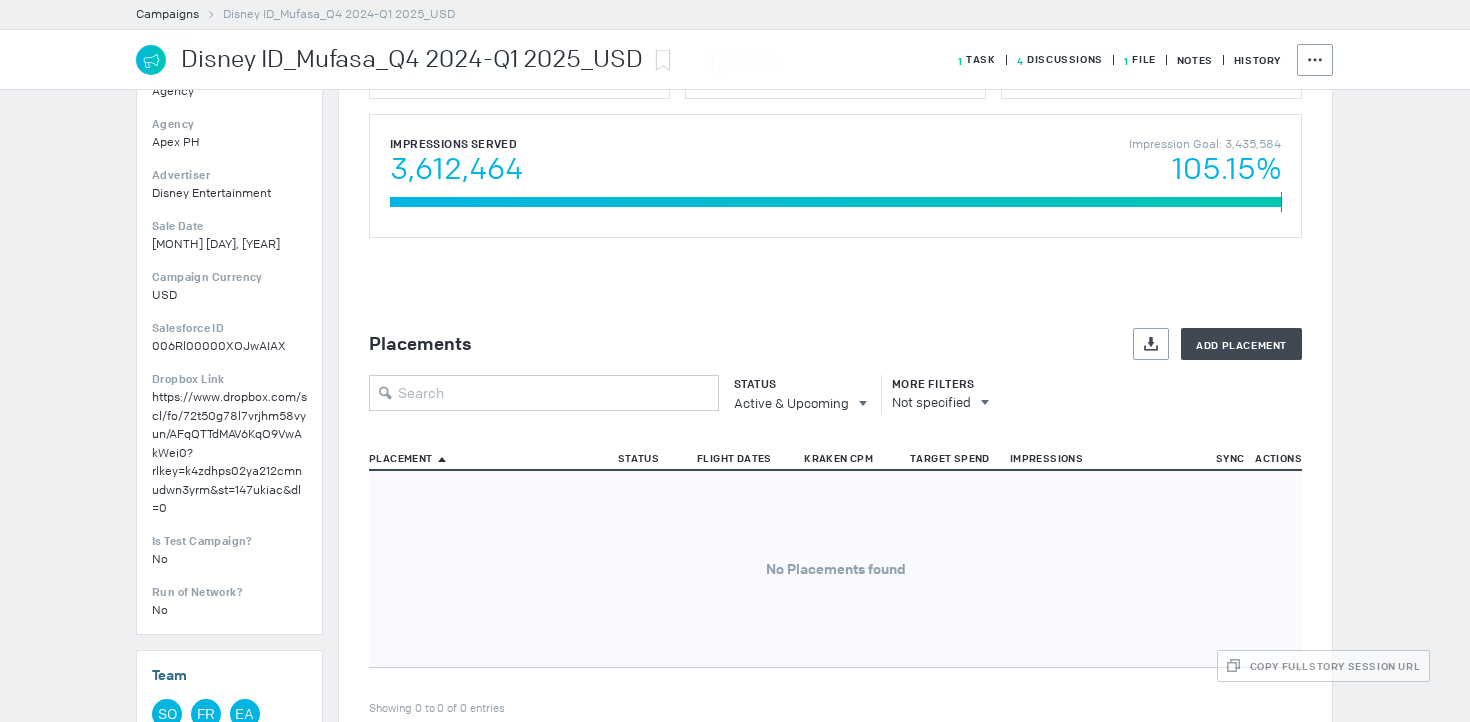 click on "Placements Export   Add Placement     Status Active & Upcoming All All Active Active & Upcoming Upcoming Completed More Filters Not specified Placement Status Flight Dates Kraken CPM Target Spend Impressions Sync Actions Showing 0 to 0 of 0 entries No Placements found" at bounding box center [835, 522] 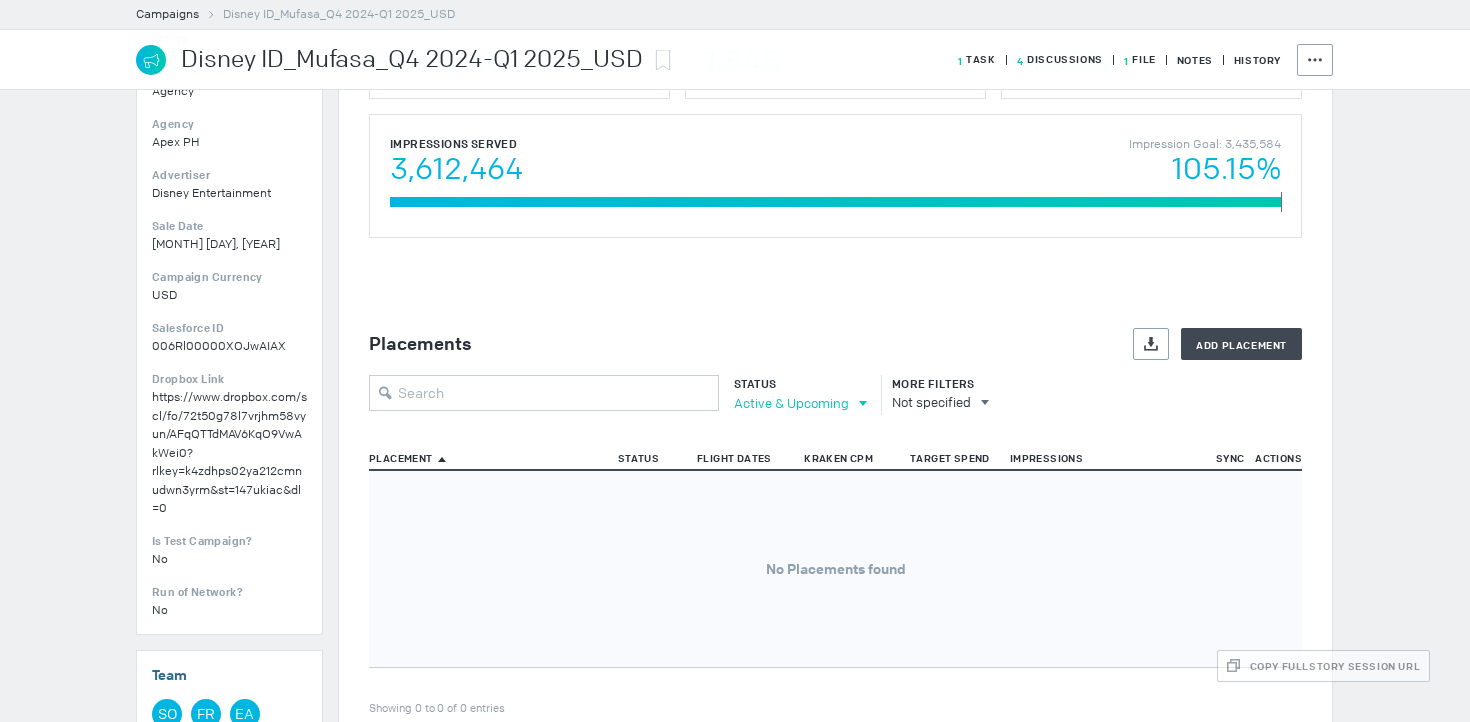 click on "Active & Upcoming" at bounding box center [791, 403] 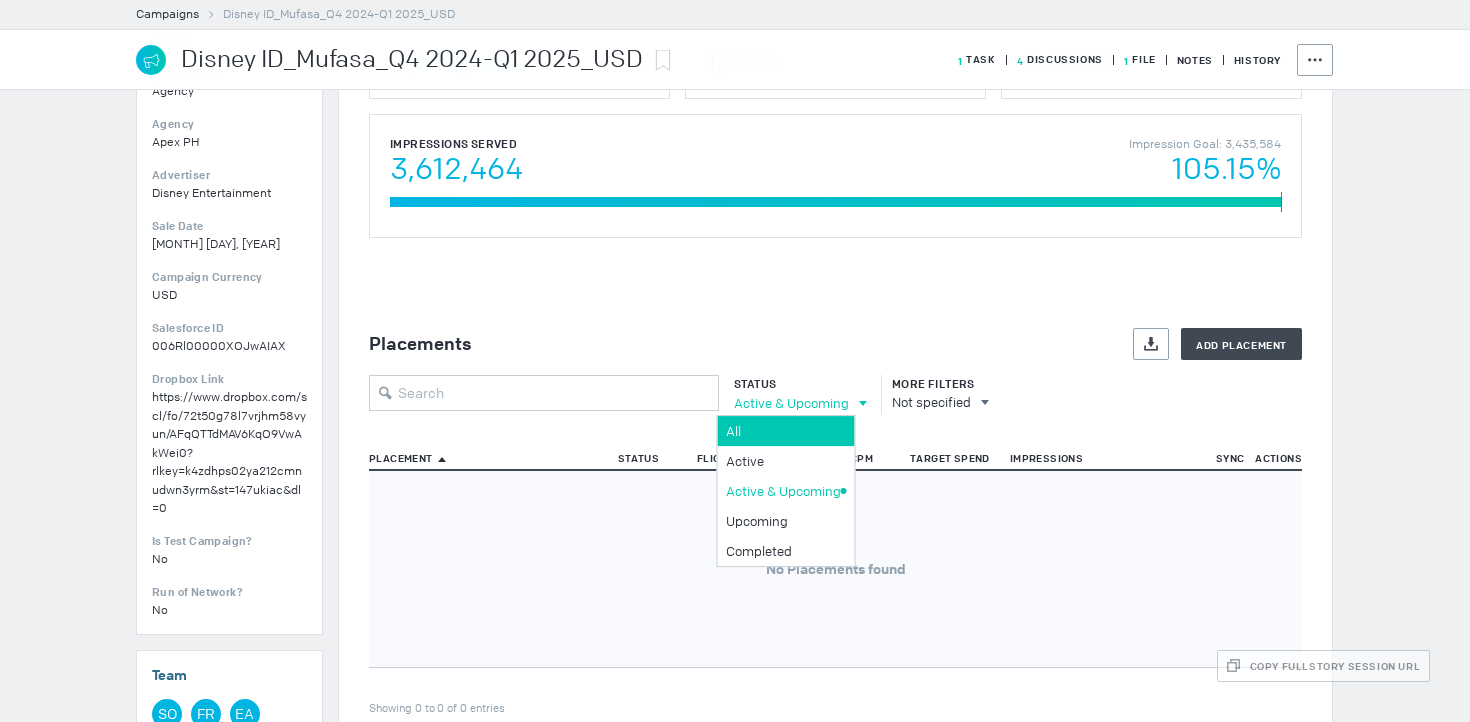 click on "All" at bounding box center (783, 431) 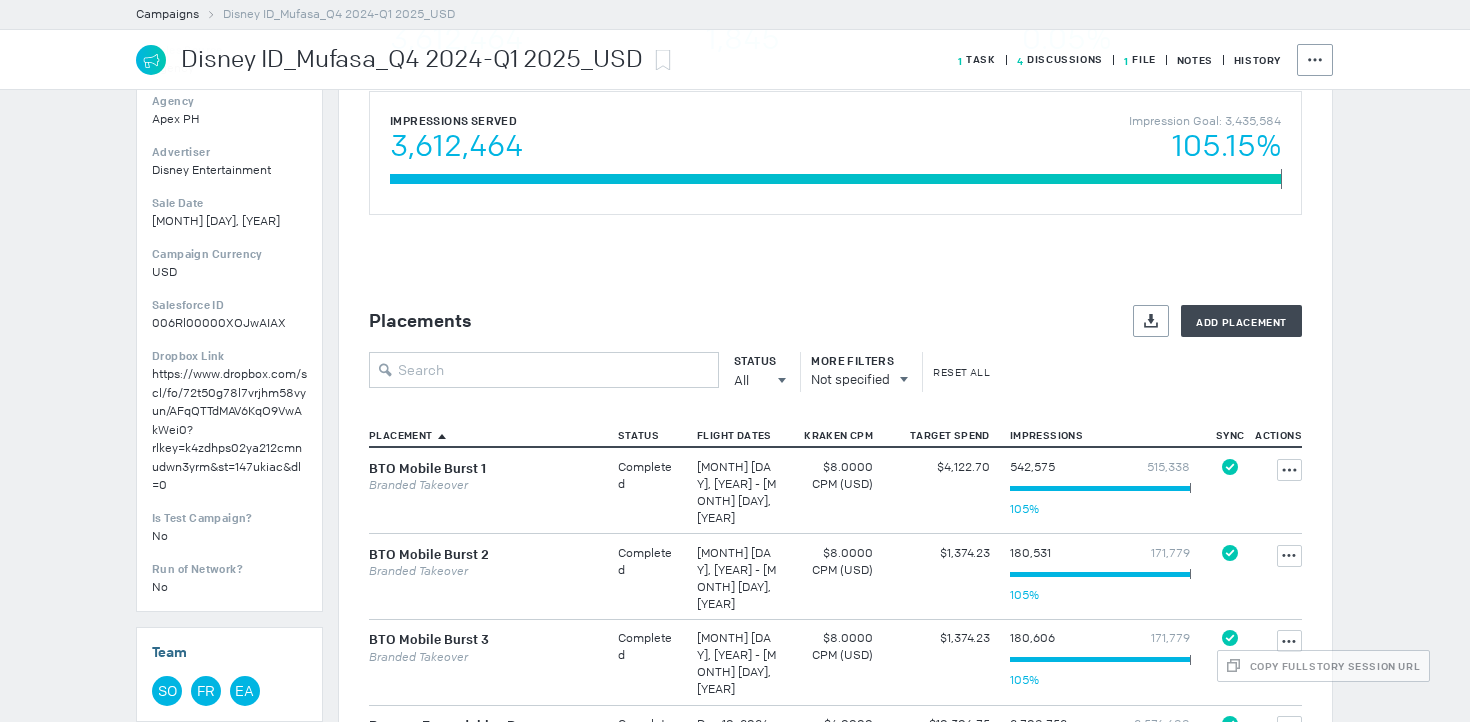 scroll, scrollTop: 568, scrollLeft: 0, axis: vertical 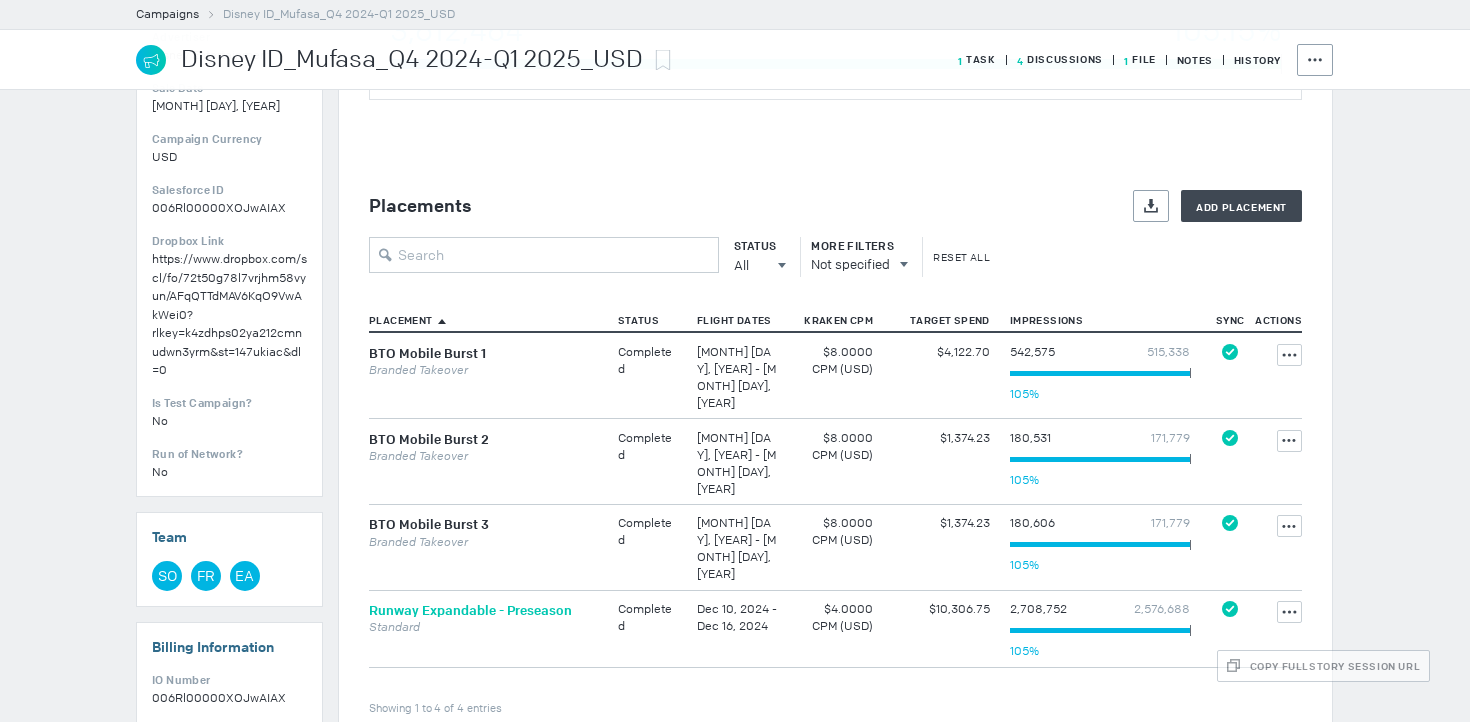 click on "Runway Expandable - Preseason" at bounding box center [470, 610] 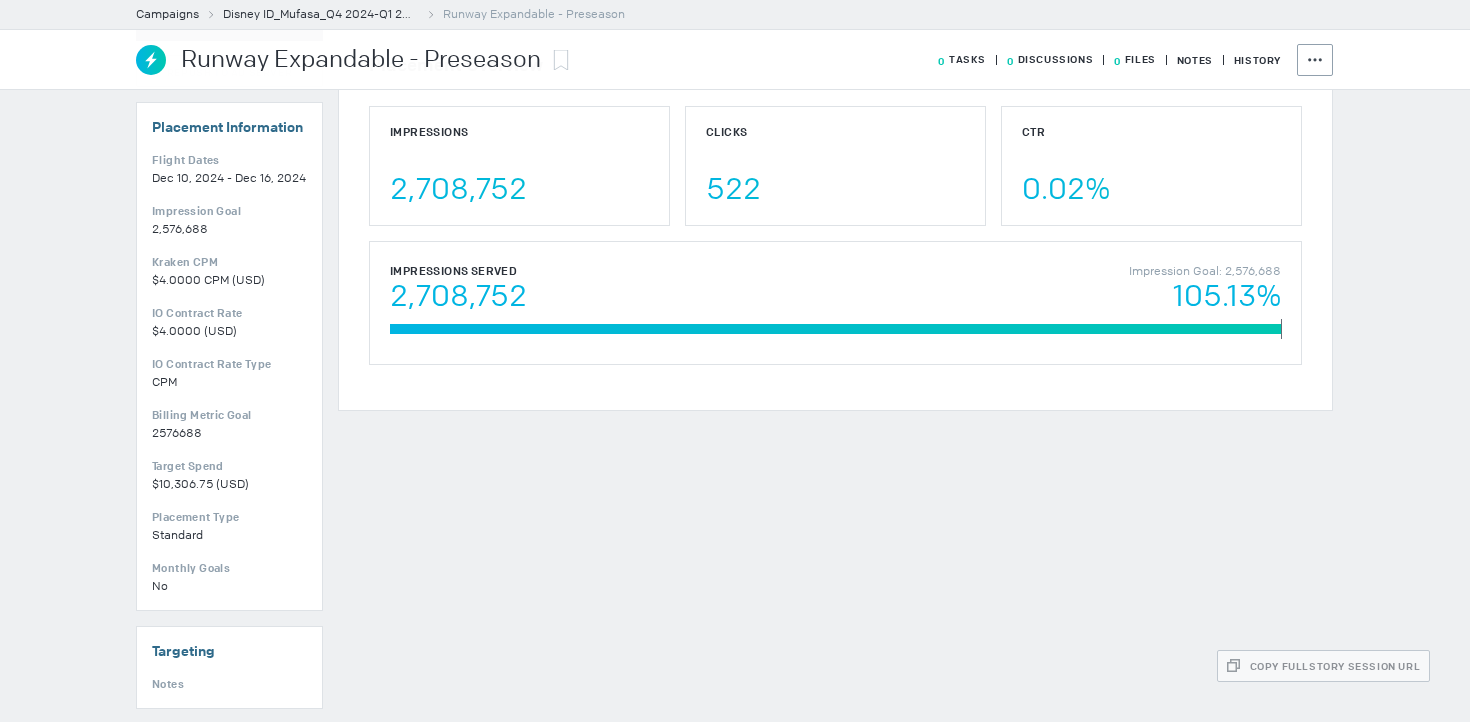 scroll, scrollTop: 207, scrollLeft: 0, axis: vertical 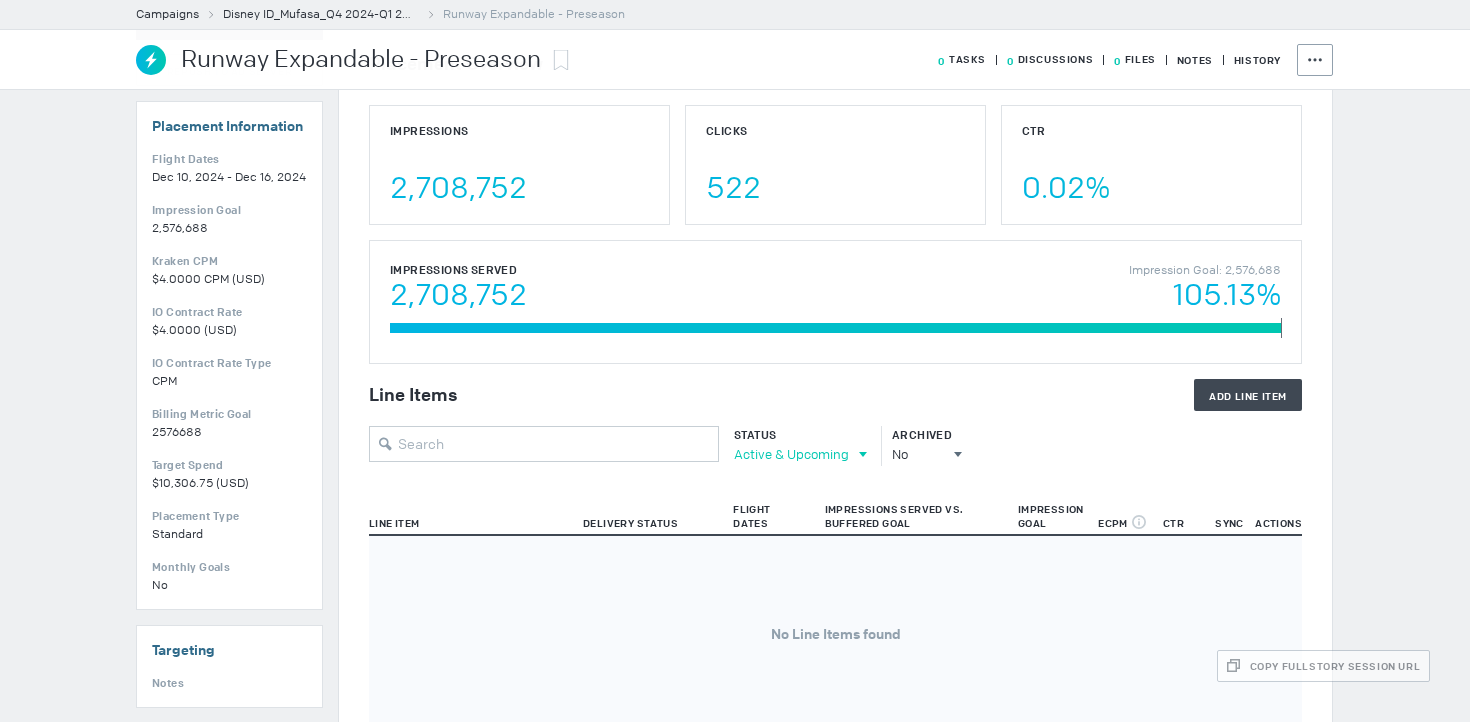 click on "Active & Upcoming" at bounding box center (791, 454) 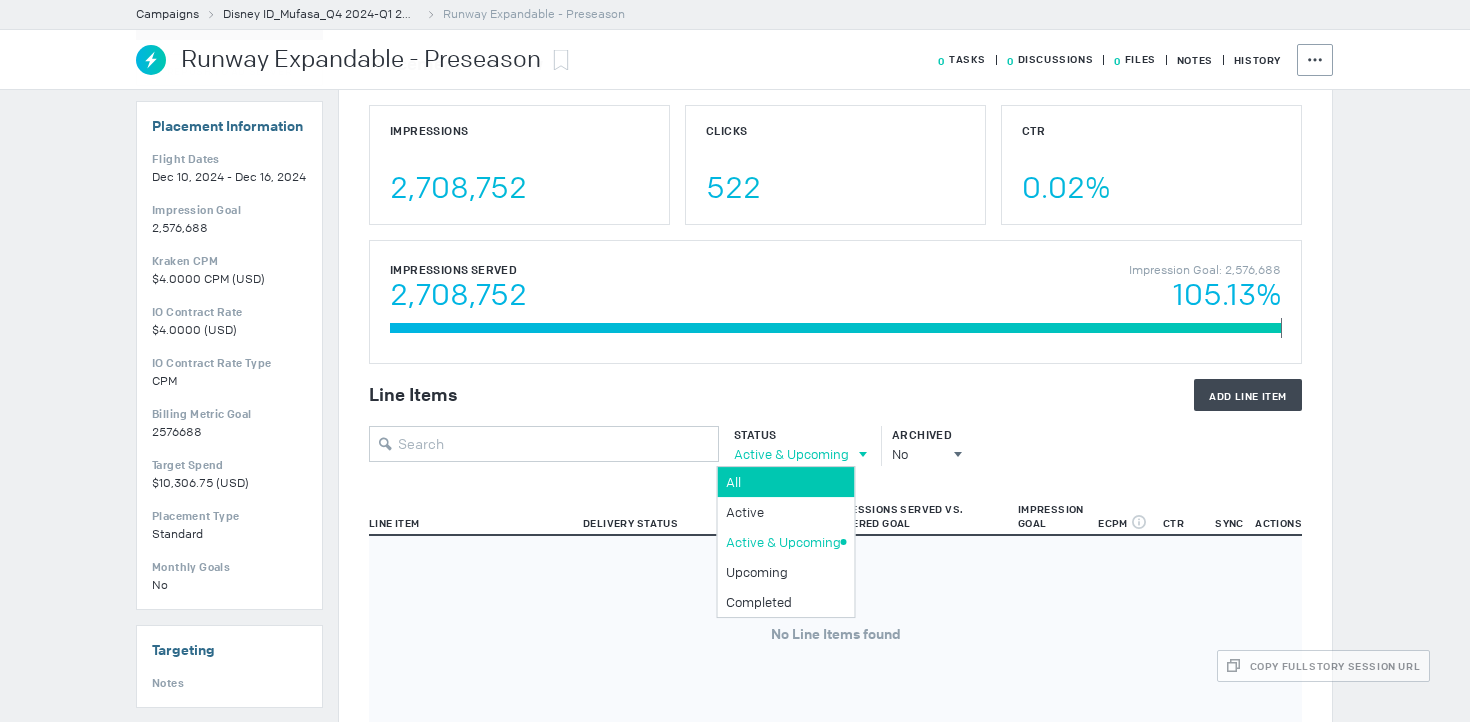 click on "All" at bounding box center (783, 482) 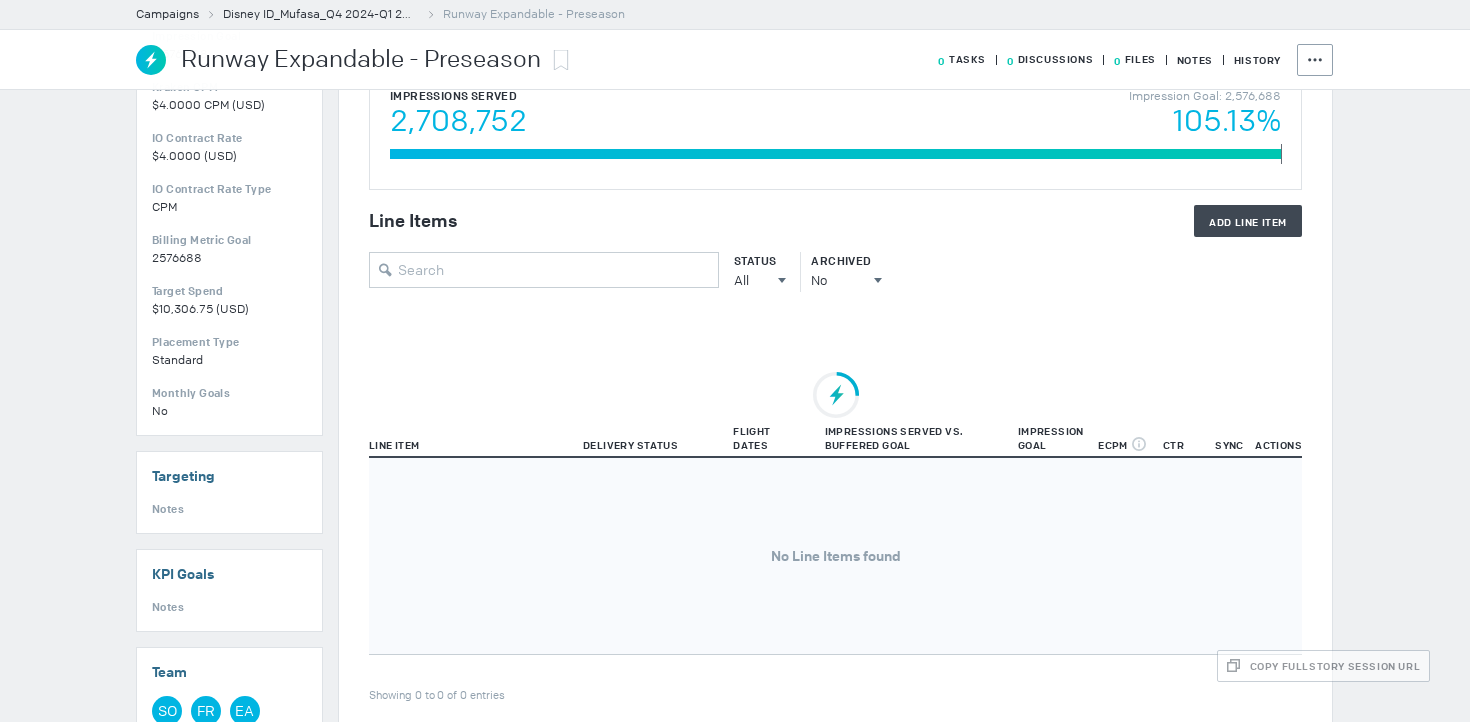 scroll, scrollTop: 381, scrollLeft: 0, axis: vertical 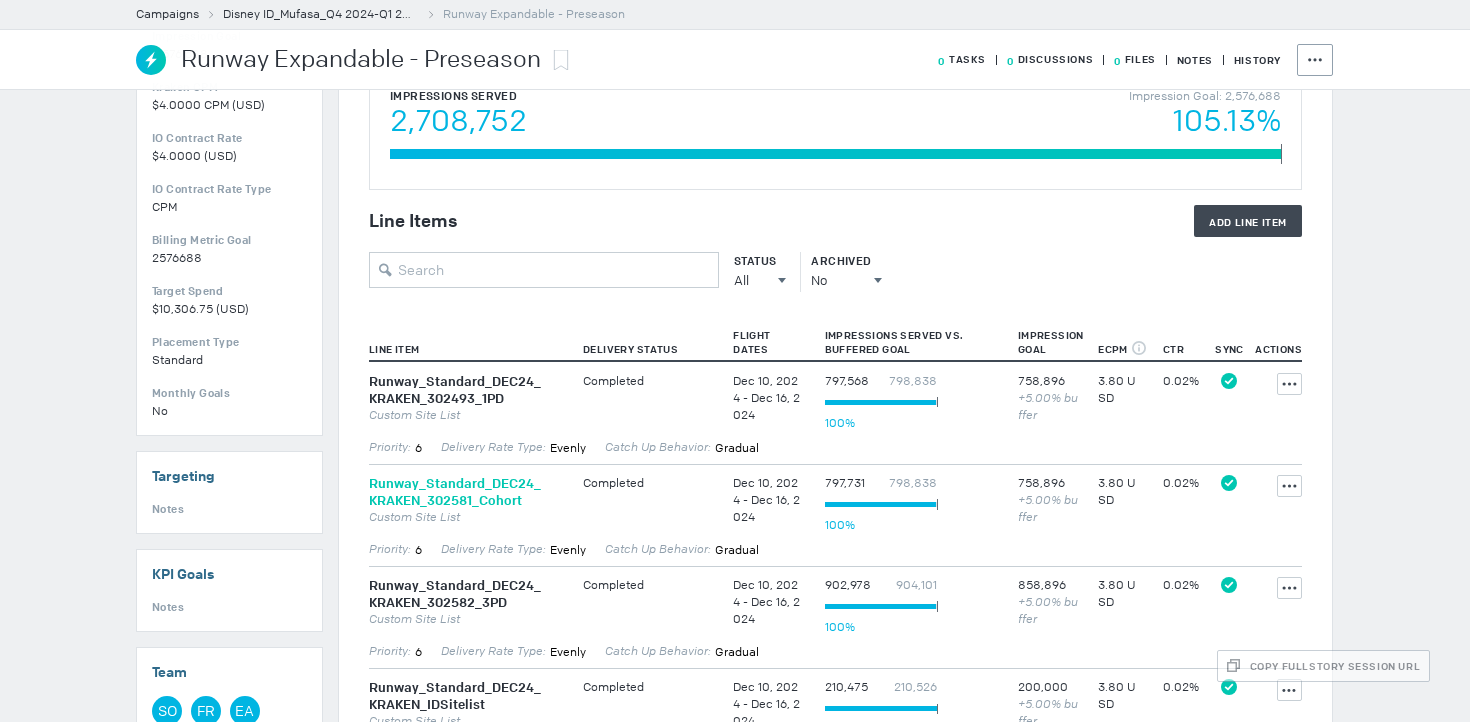 click on "Runway_ Standard_ DEC24_ KRAKEN_ 302581_ Cohort" at bounding box center [466, 492] 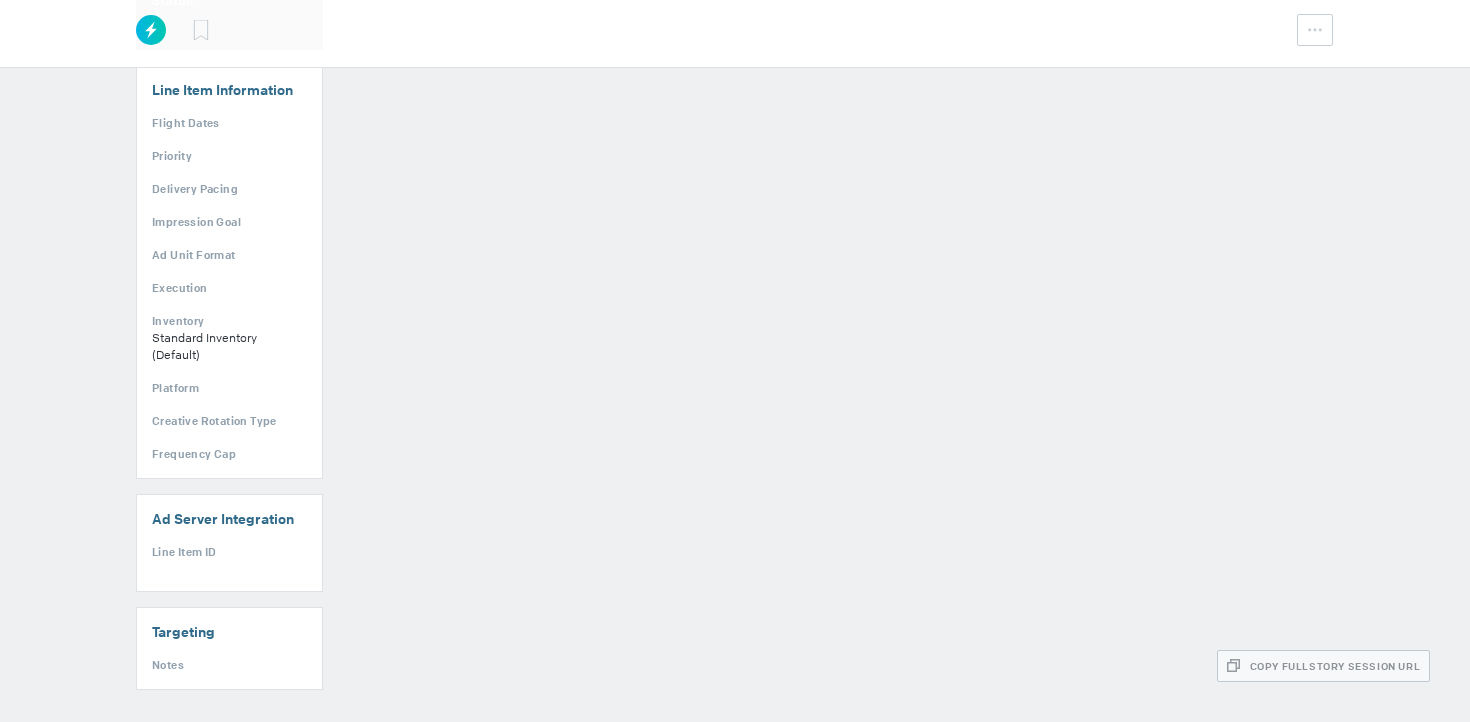 scroll, scrollTop: 0, scrollLeft: 0, axis: both 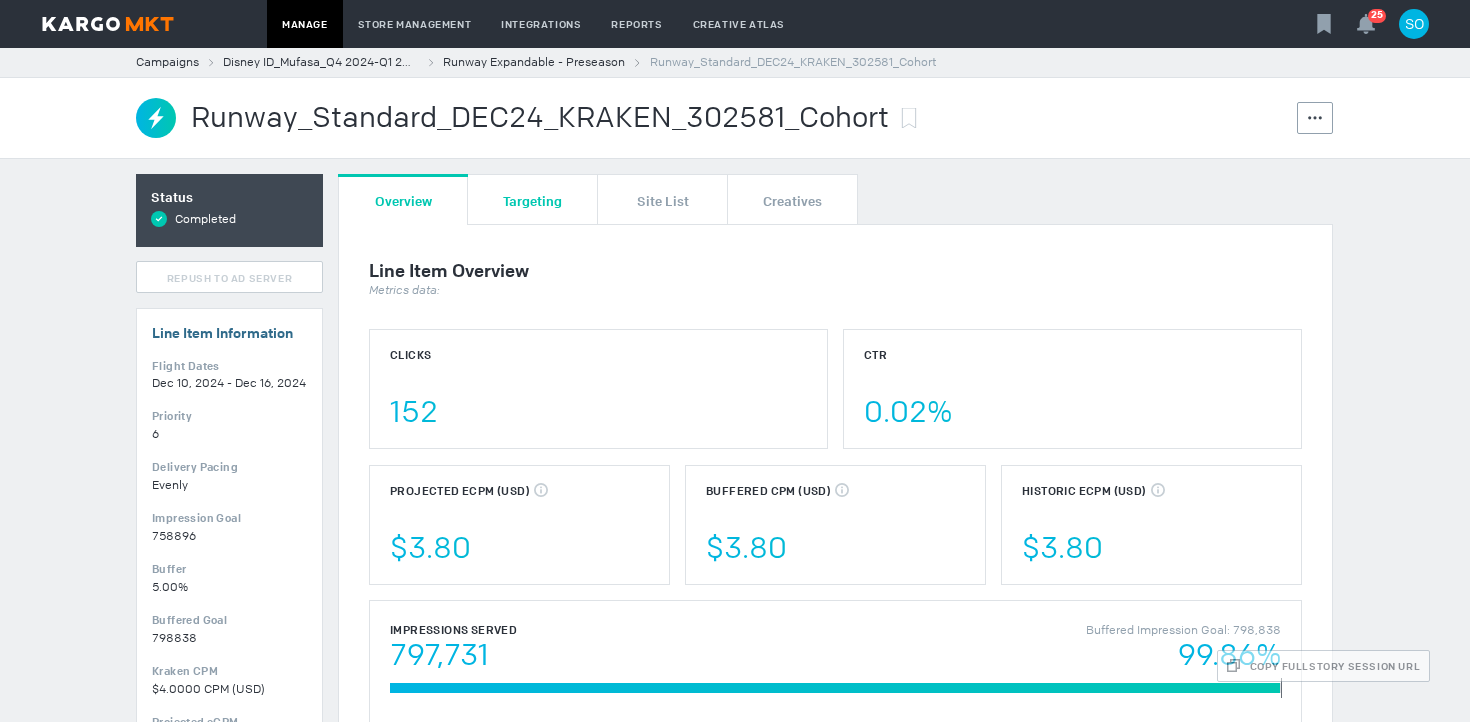 click on "Targeting" at bounding box center (532, 199) 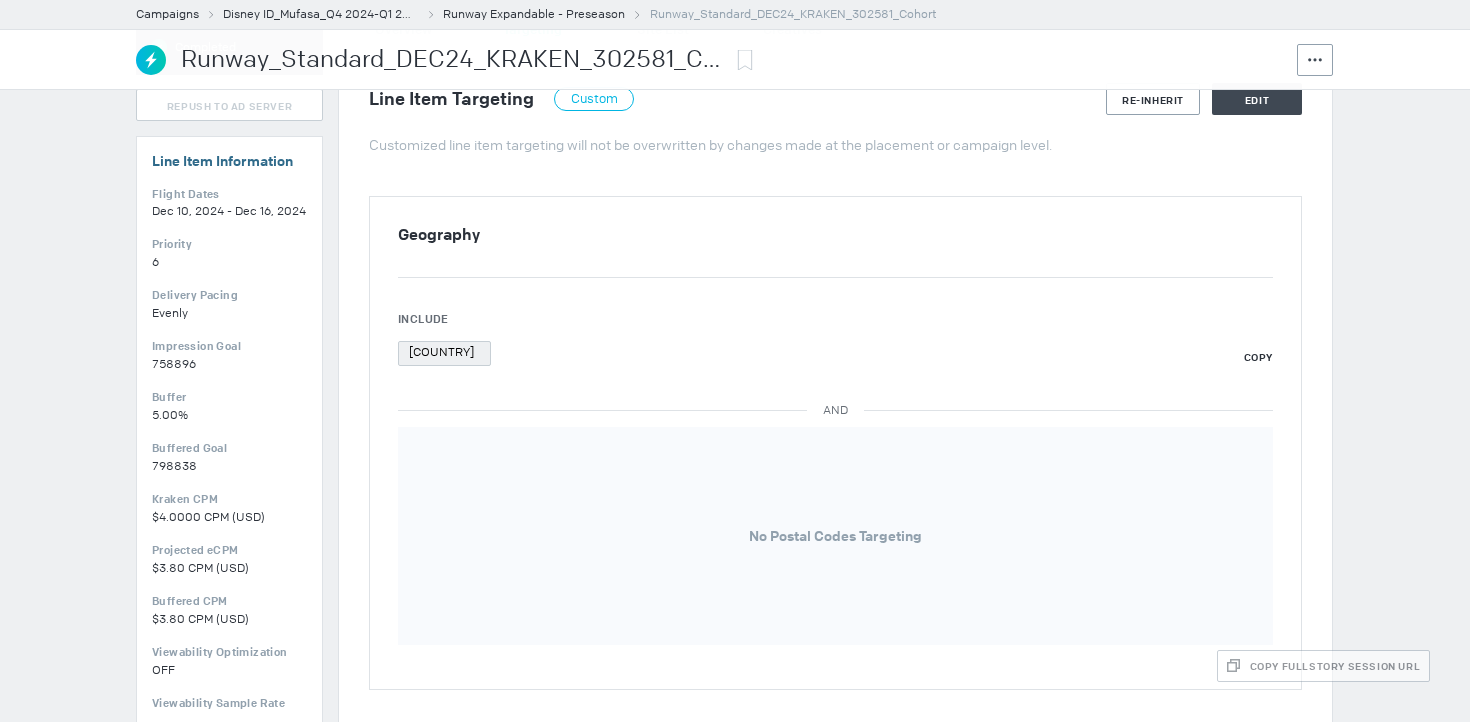 scroll, scrollTop: 0, scrollLeft: 0, axis: both 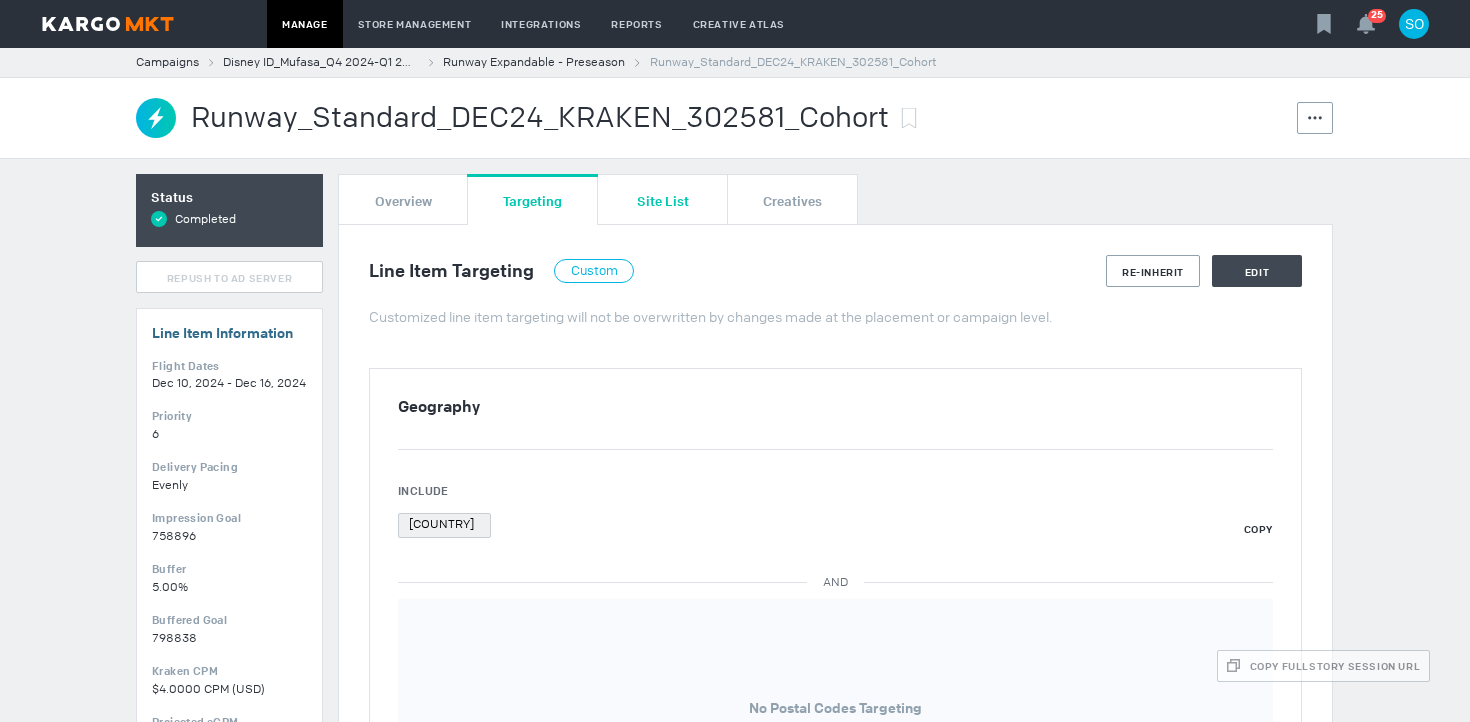 click on "Site List" at bounding box center (663, 199) 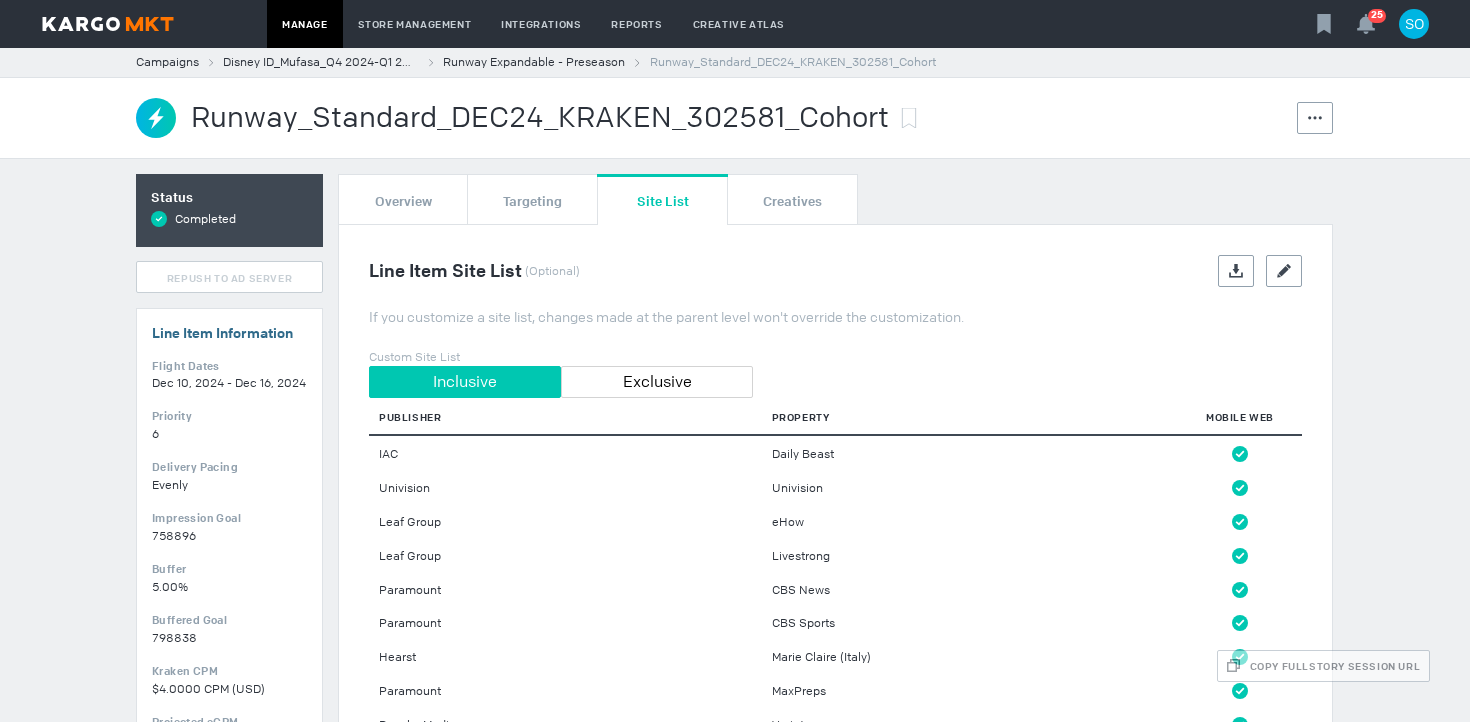 click on "Campaigns Disney ID_Mufasa_Q4 2024-Q1 2025_USD Runway Expandable - Preseason Runway_Standard_DEC24_KRAKEN_302581_Cohort" at bounding box center (735, 62) 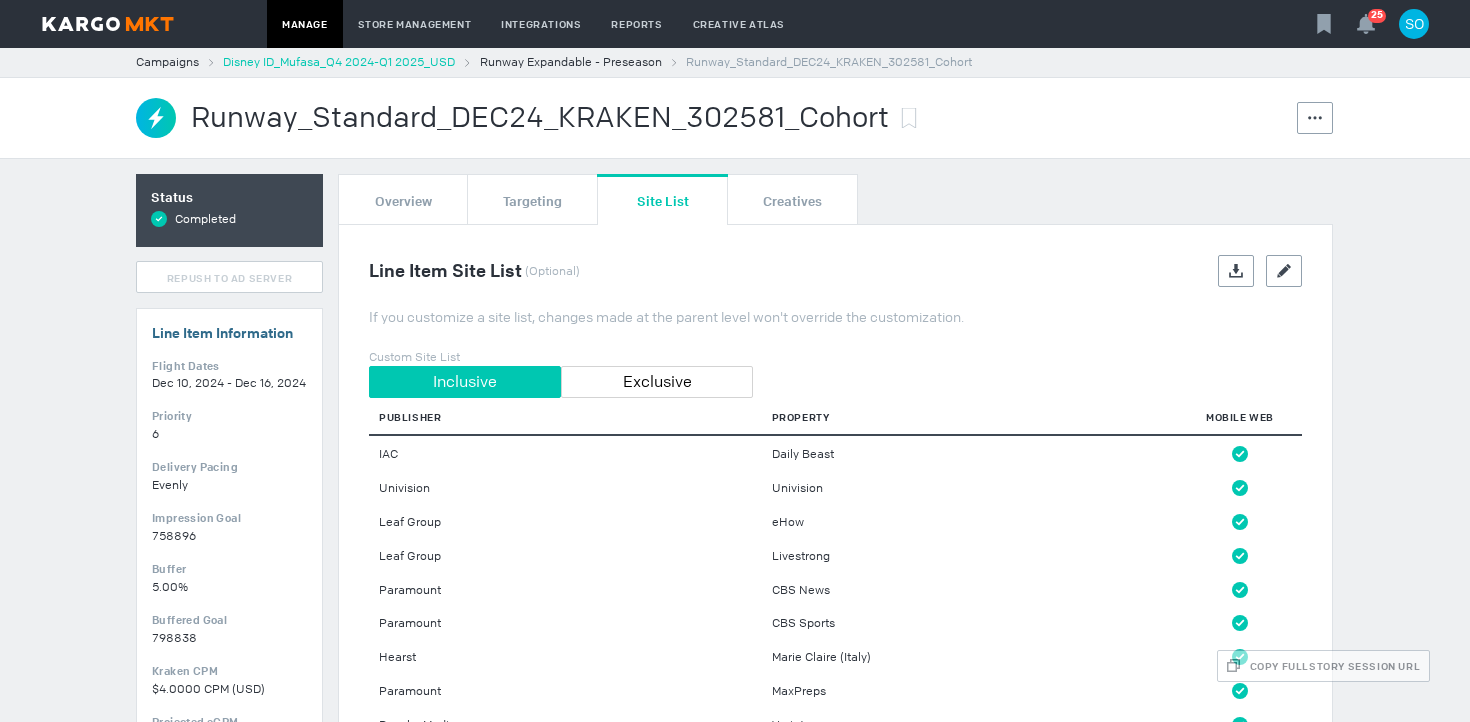 click on "Disney ID_Mufasa_Q4 2024-Q1 2025_USD" at bounding box center (339, 62) 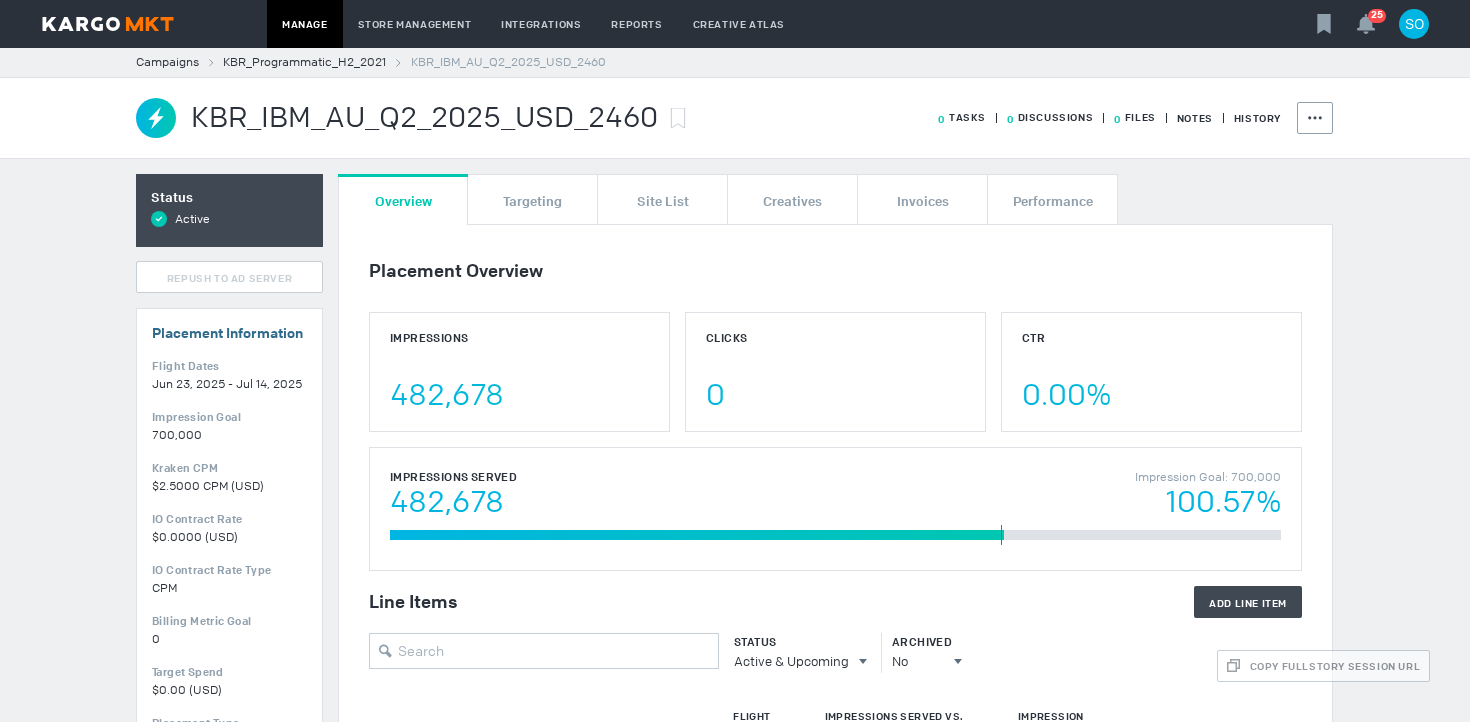 scroll, scrollTop: 0, scrollLeft: 0, axis: both 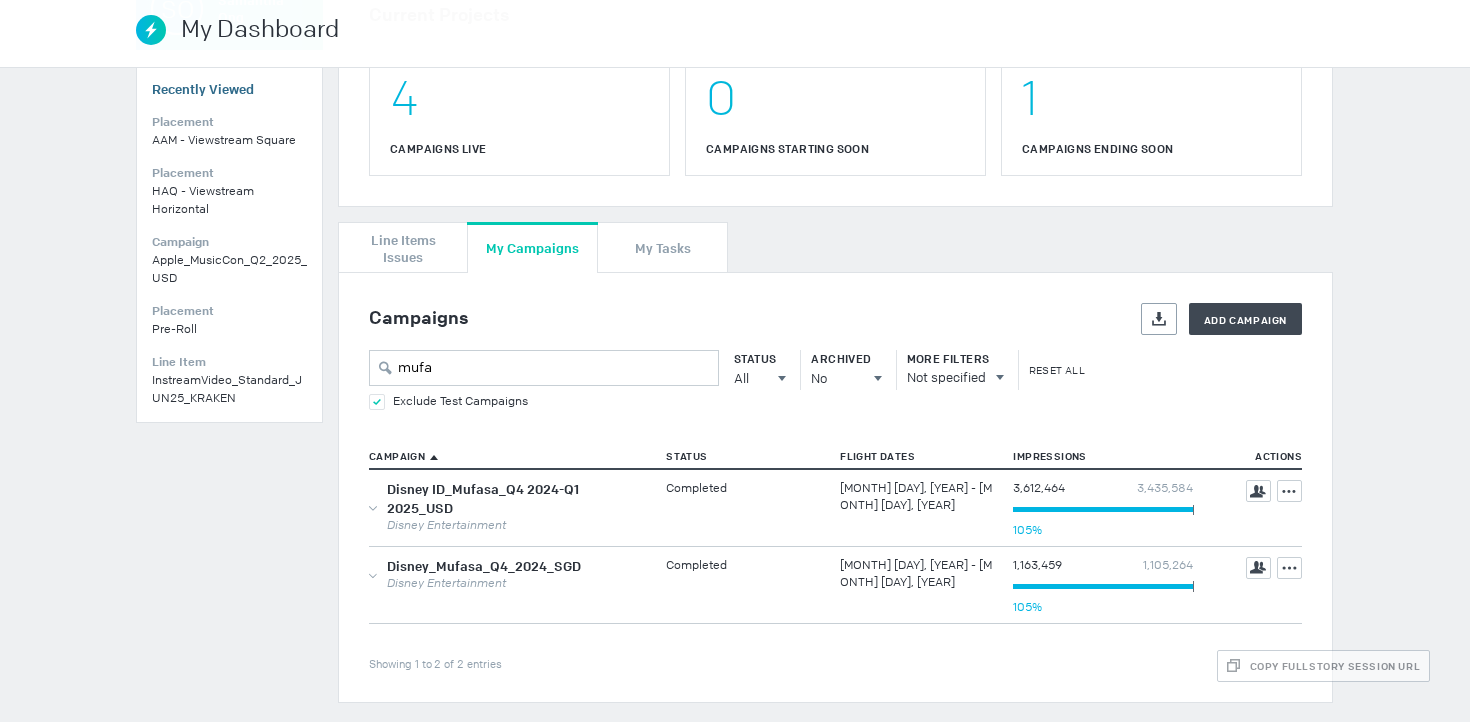 click on "mufa" at bounding box center (544, 368) 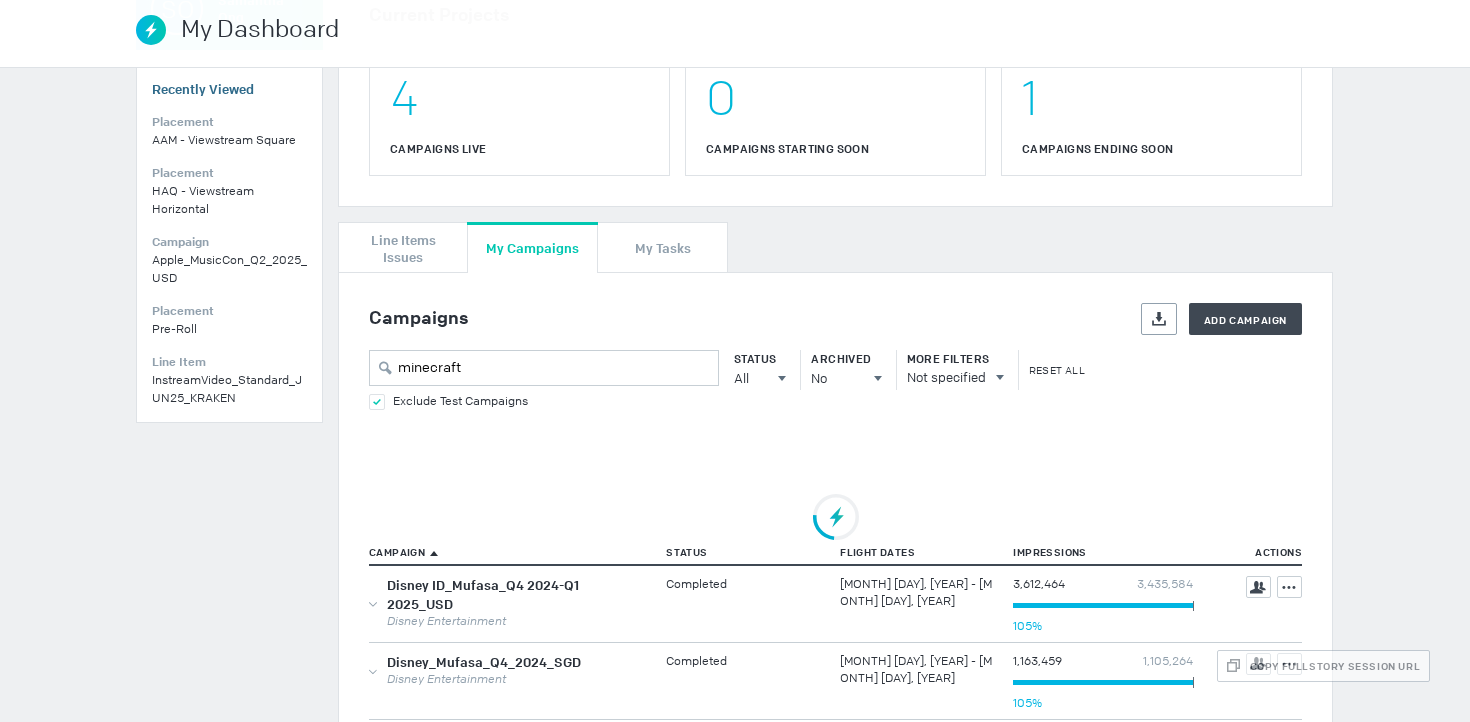 scroll, scrollTop: 100, scrollLeft: 0, axis: vertical 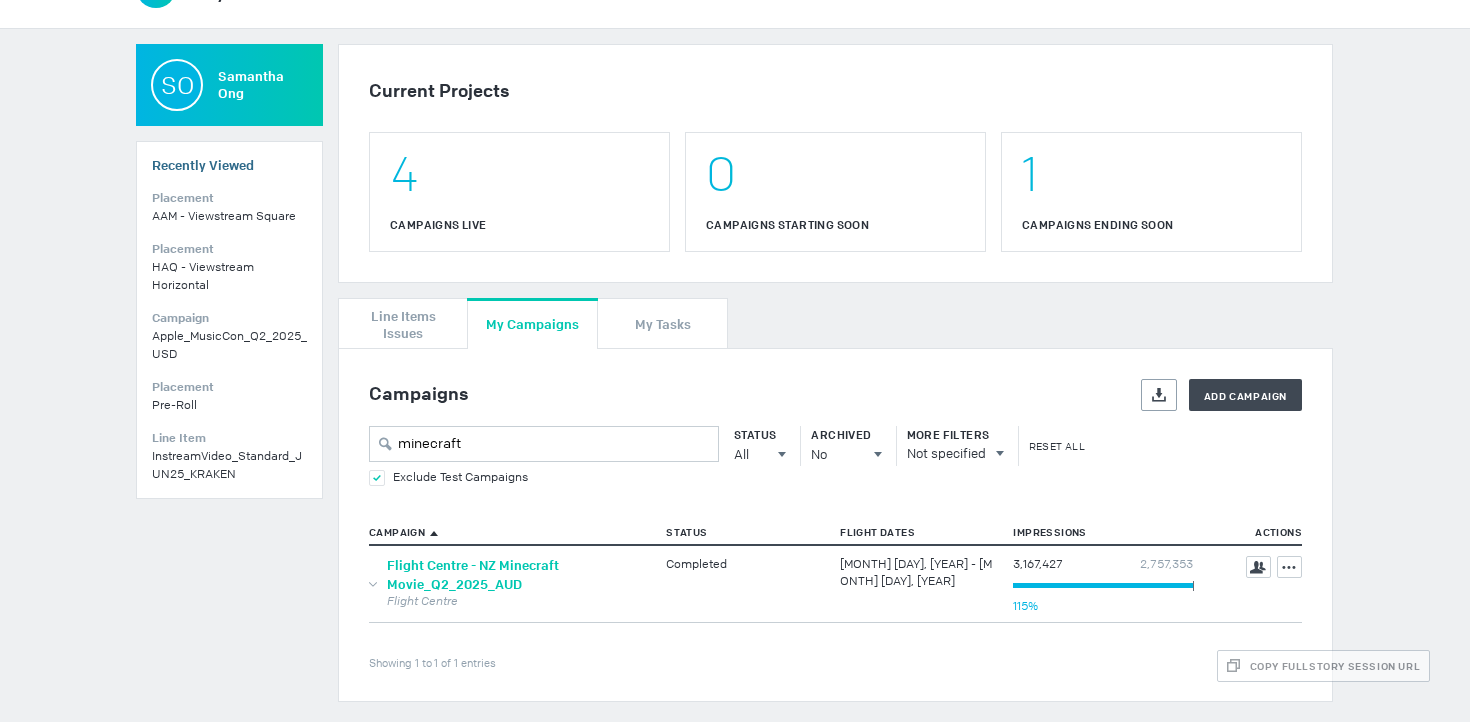 type on "minecraft" 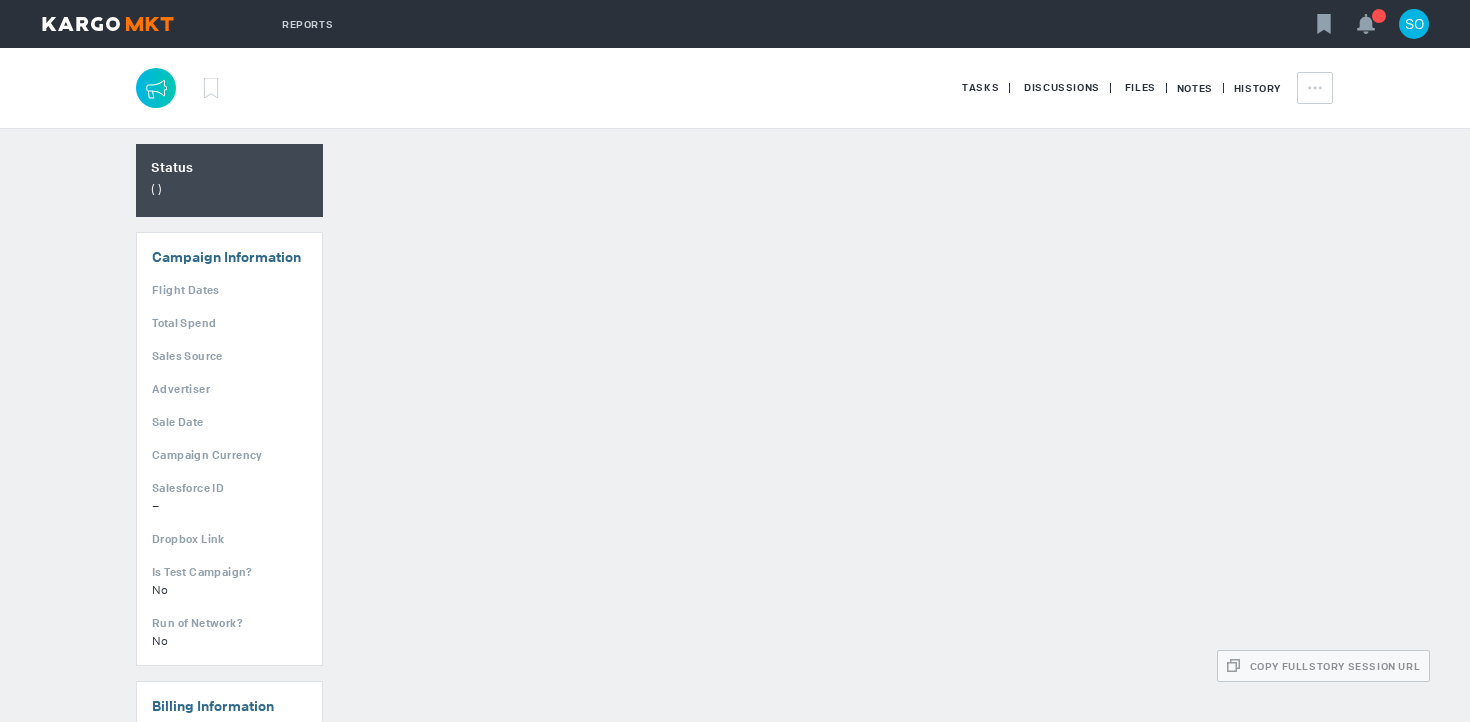 scroll, scrollTop: 0, scrollLeft: 0, axis: both 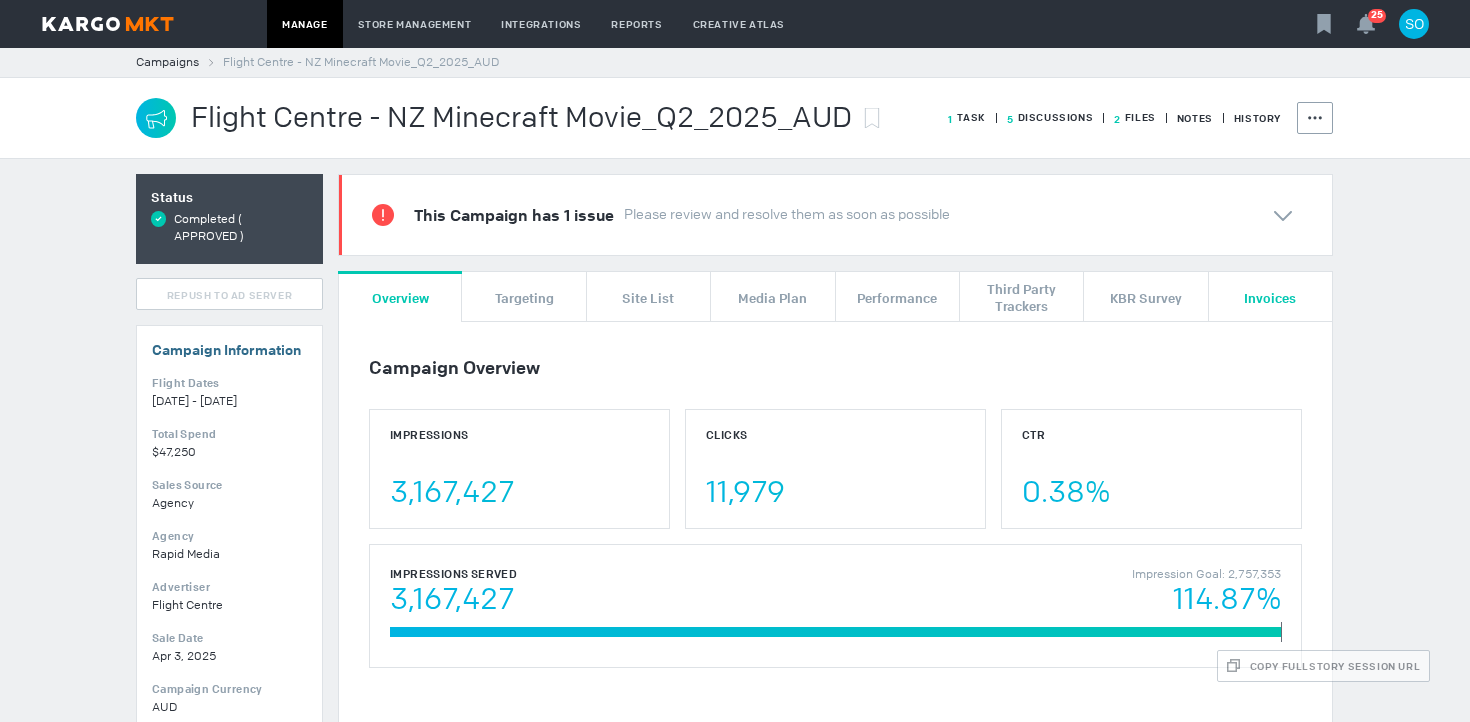 click on "Invoices" at bounding box center (1271, 296) 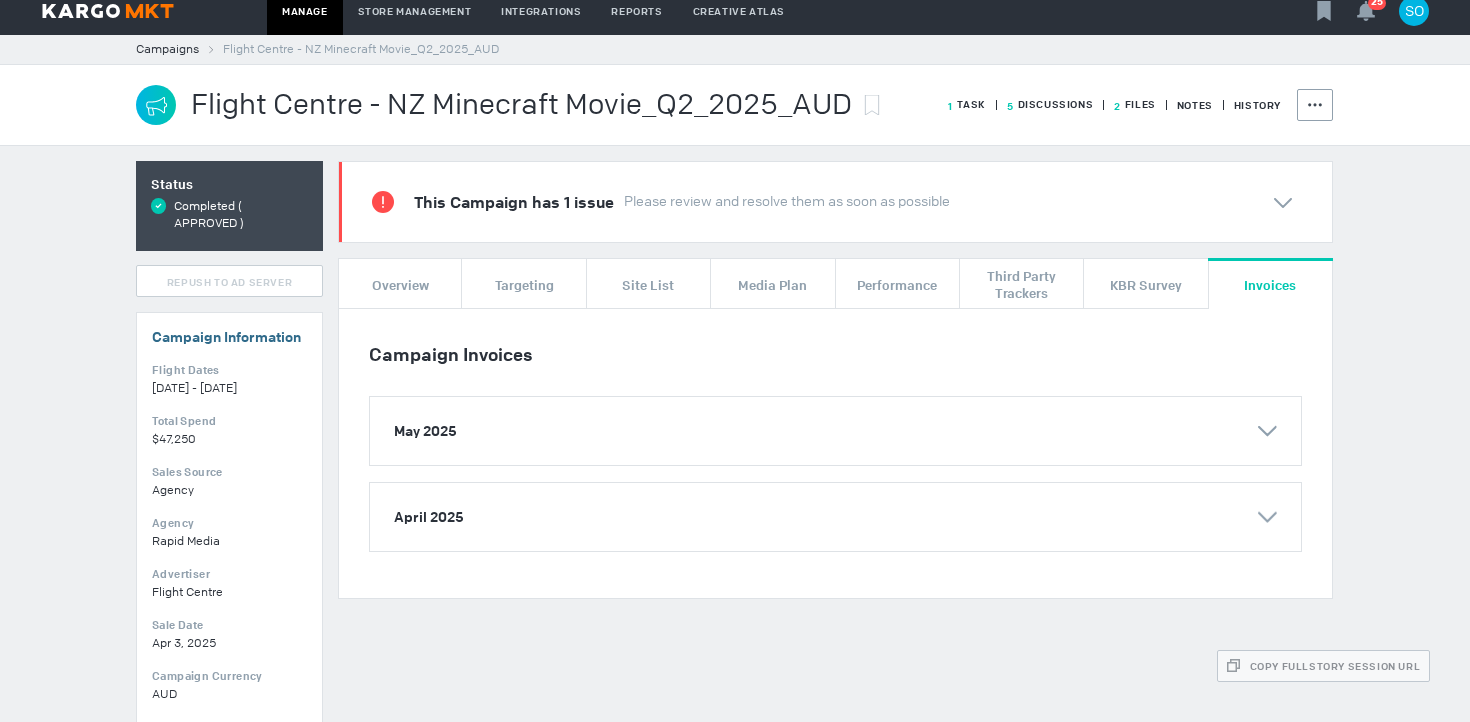 scroll, scrollTop: 20, scrollLeft: 0, axis: vertical 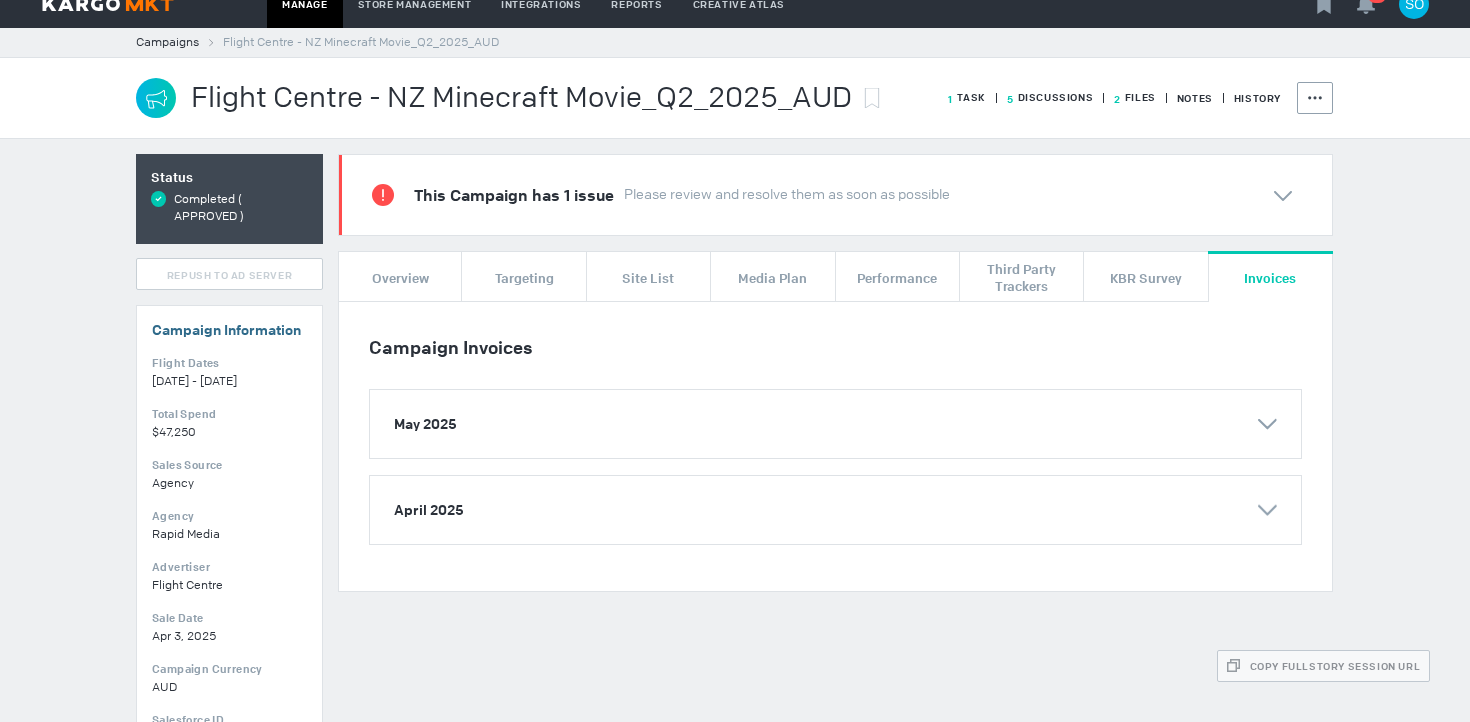 click at bounding box center [1267, 424] 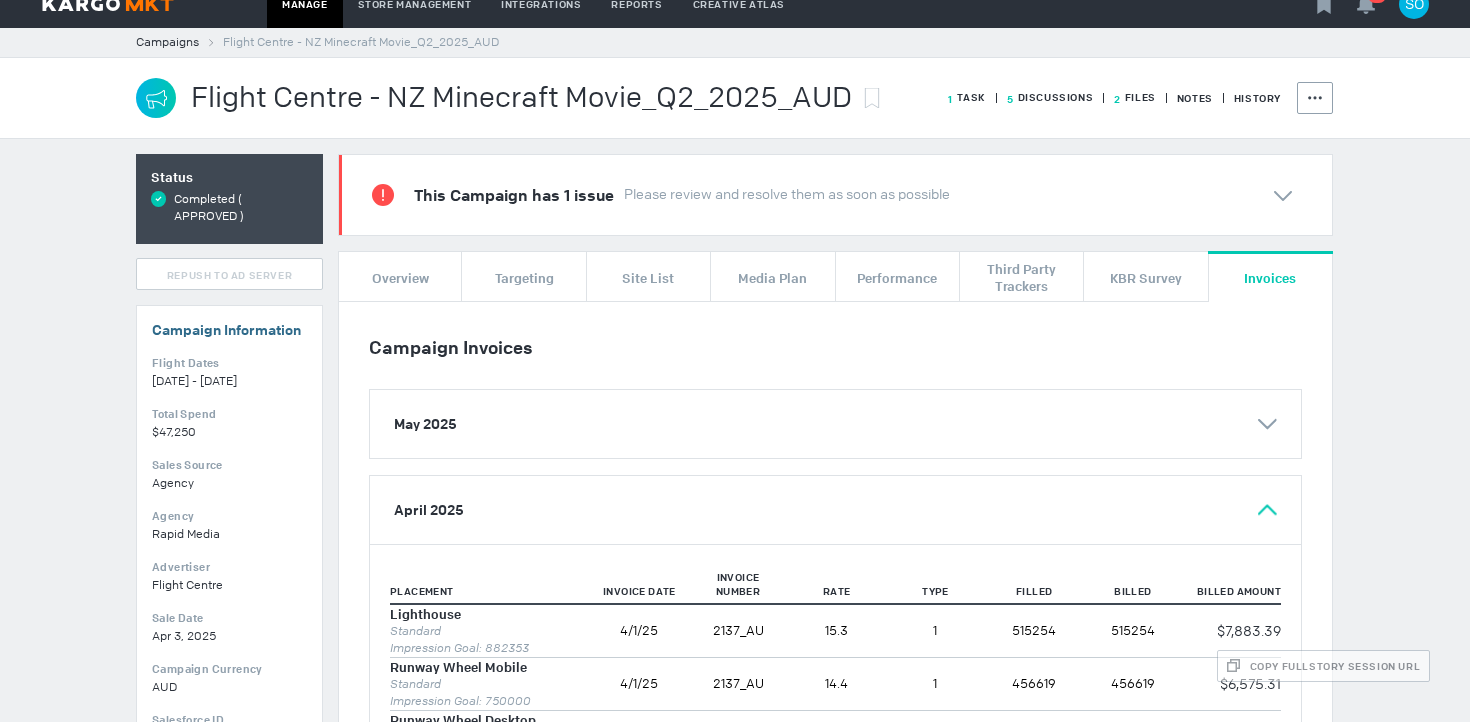 click on "May 2025" at bounding box center (835, 424) 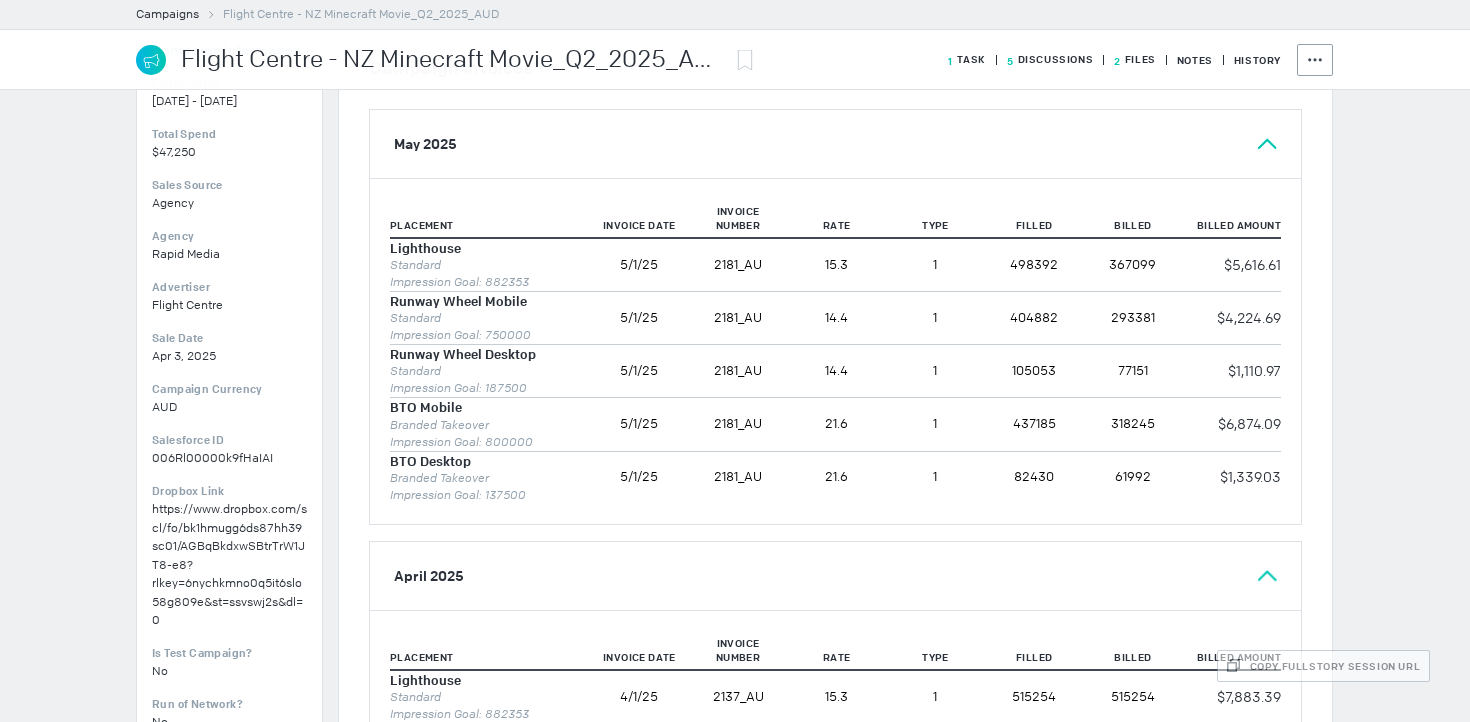 scroll, scrollTop: 0, scrollLeft: 0, axis: both 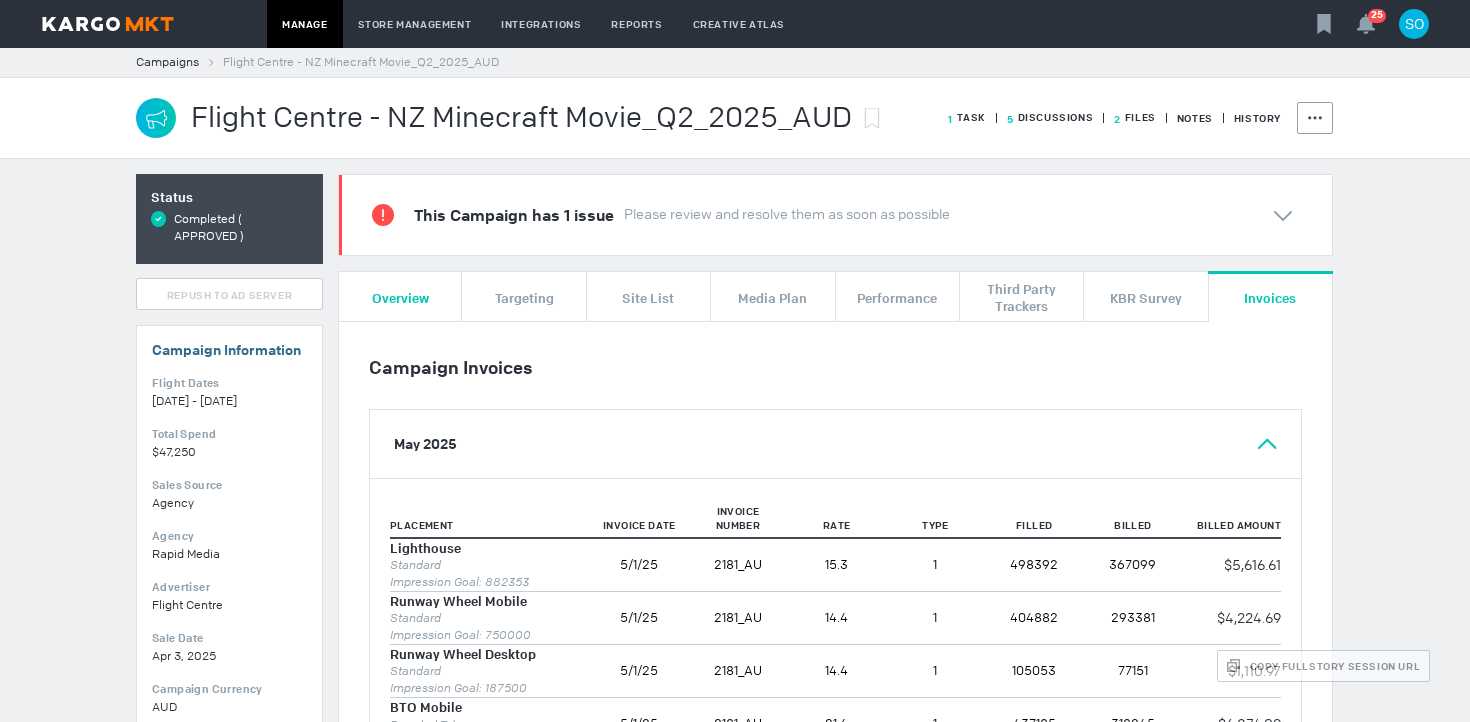 click on "Overview" at bounding box center (400, 296) 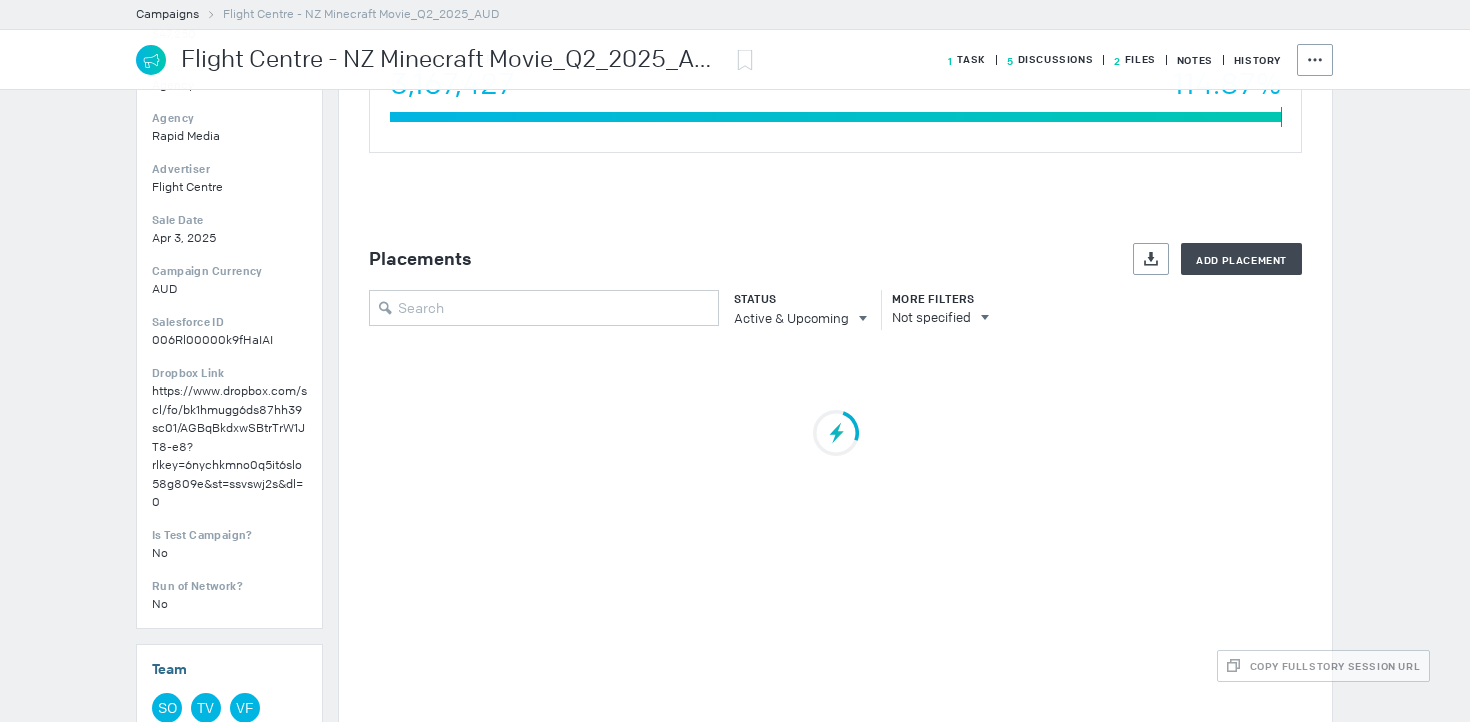 scroll, scrollTop: 421, scrollLeft: 0, axis: vertical 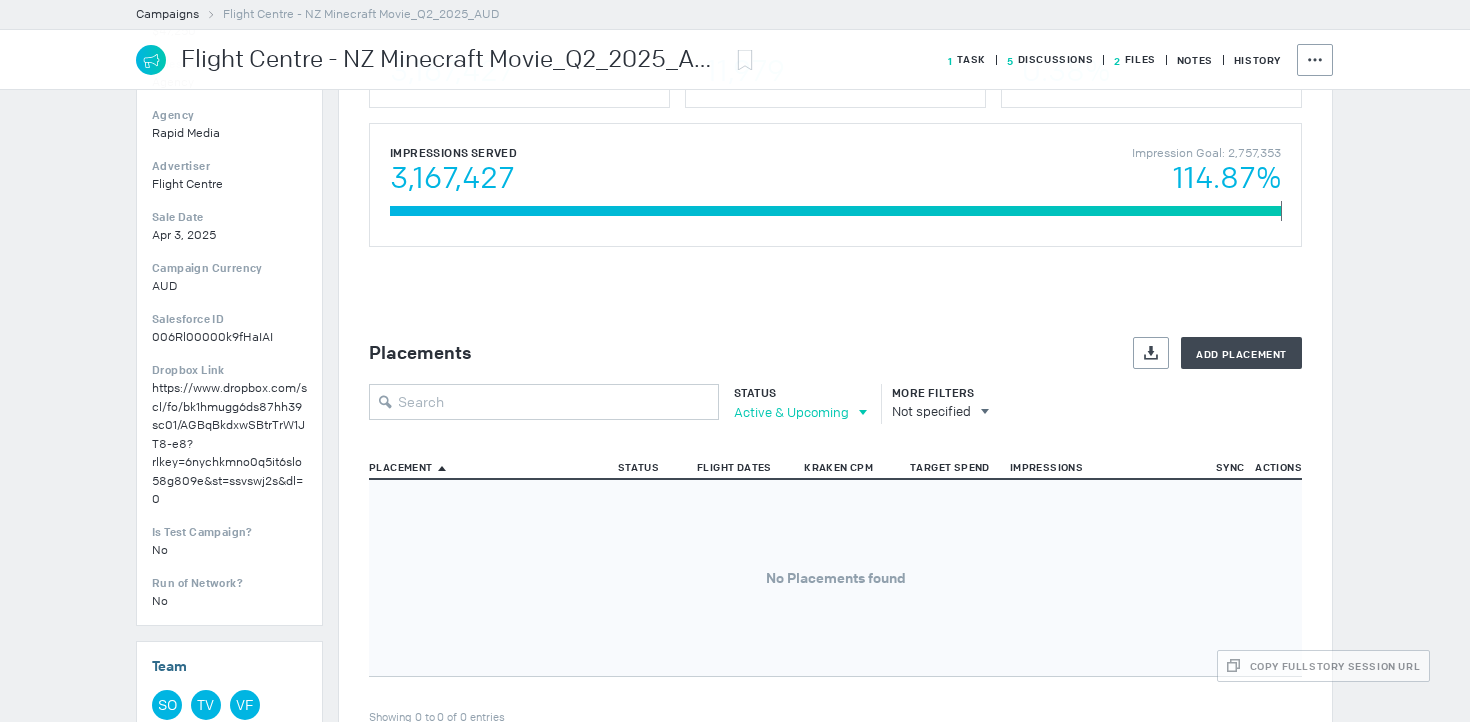 click on "Active & Upcoming" at bounding box center (791, 412) 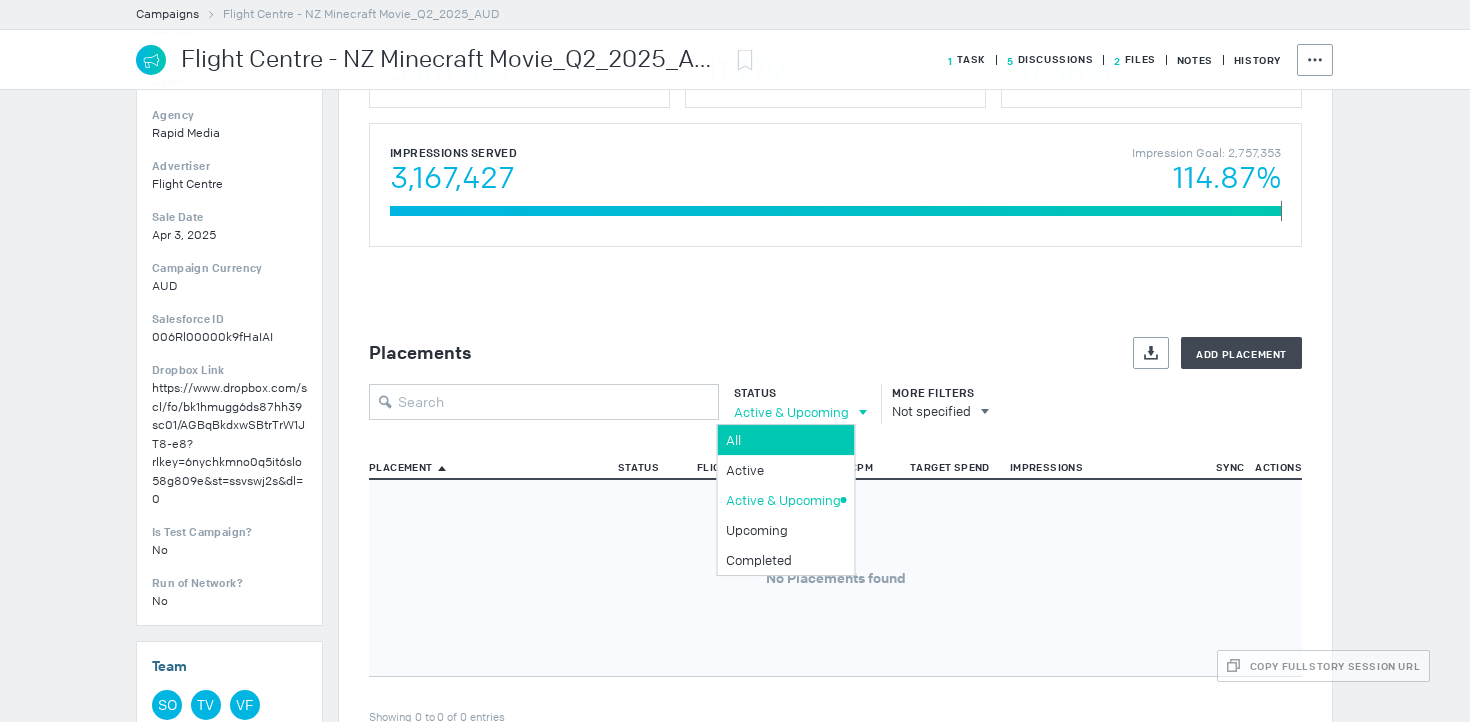 click on "All" at bounding box center (783, 440) 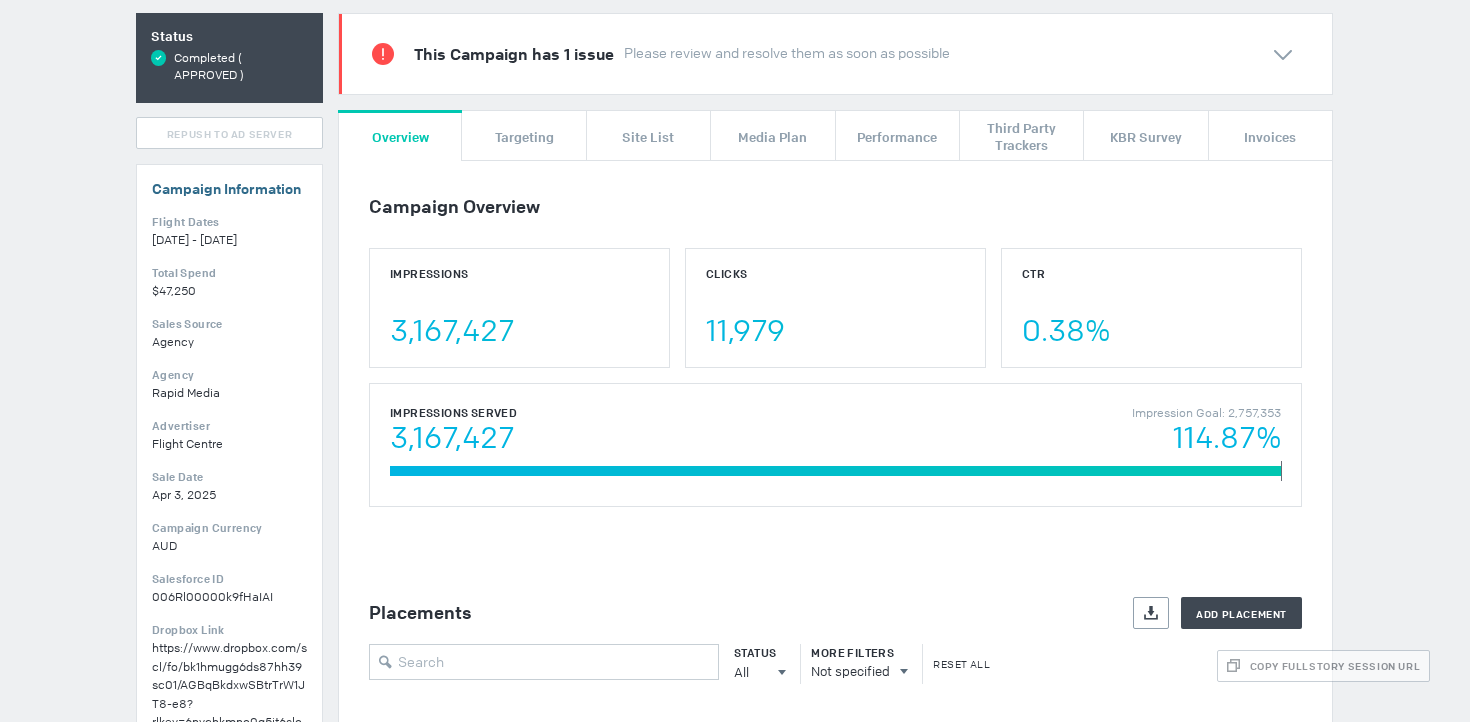 scroll, scrollTop: 0, scrollLeft: 0, axis: both 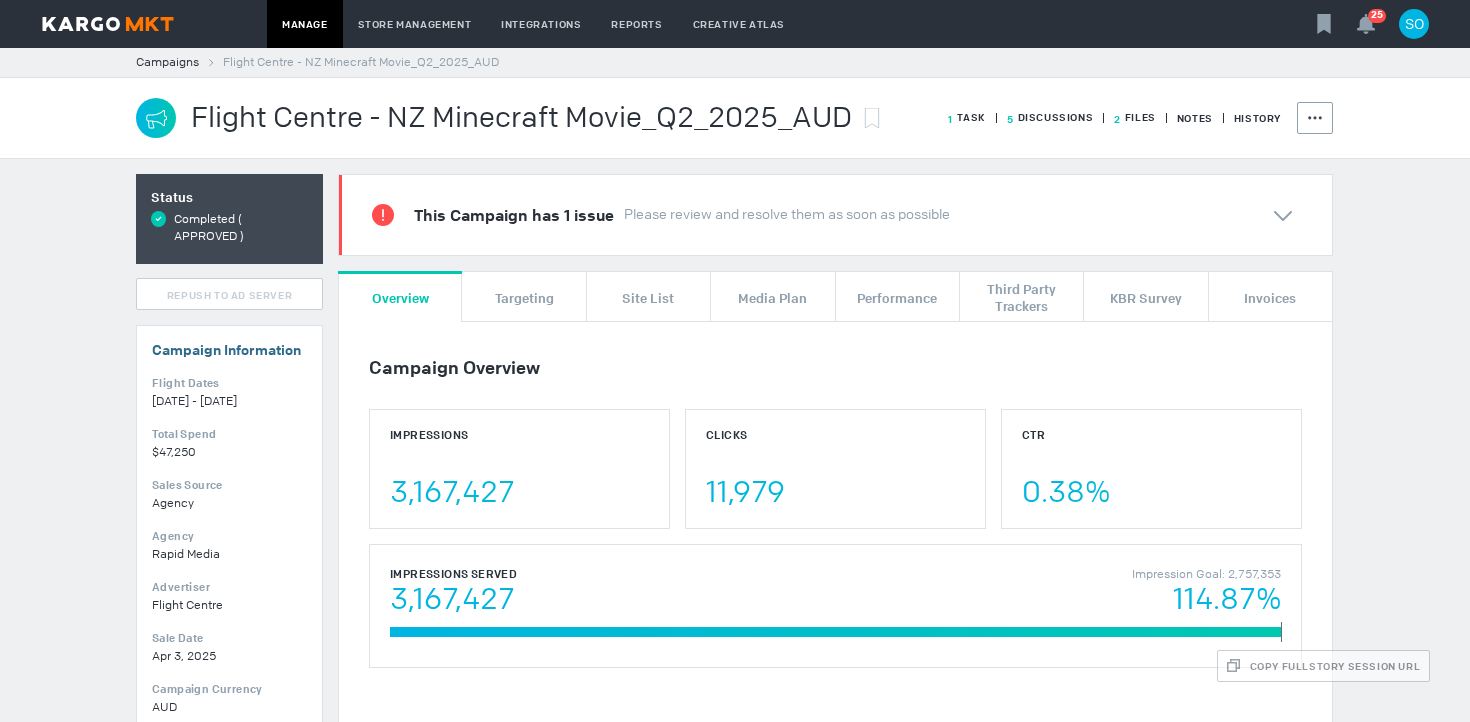 click on "Flight Centre - NZ Minecraft Movie_Q2_2025_AUD" at bounding box center (361, 62) 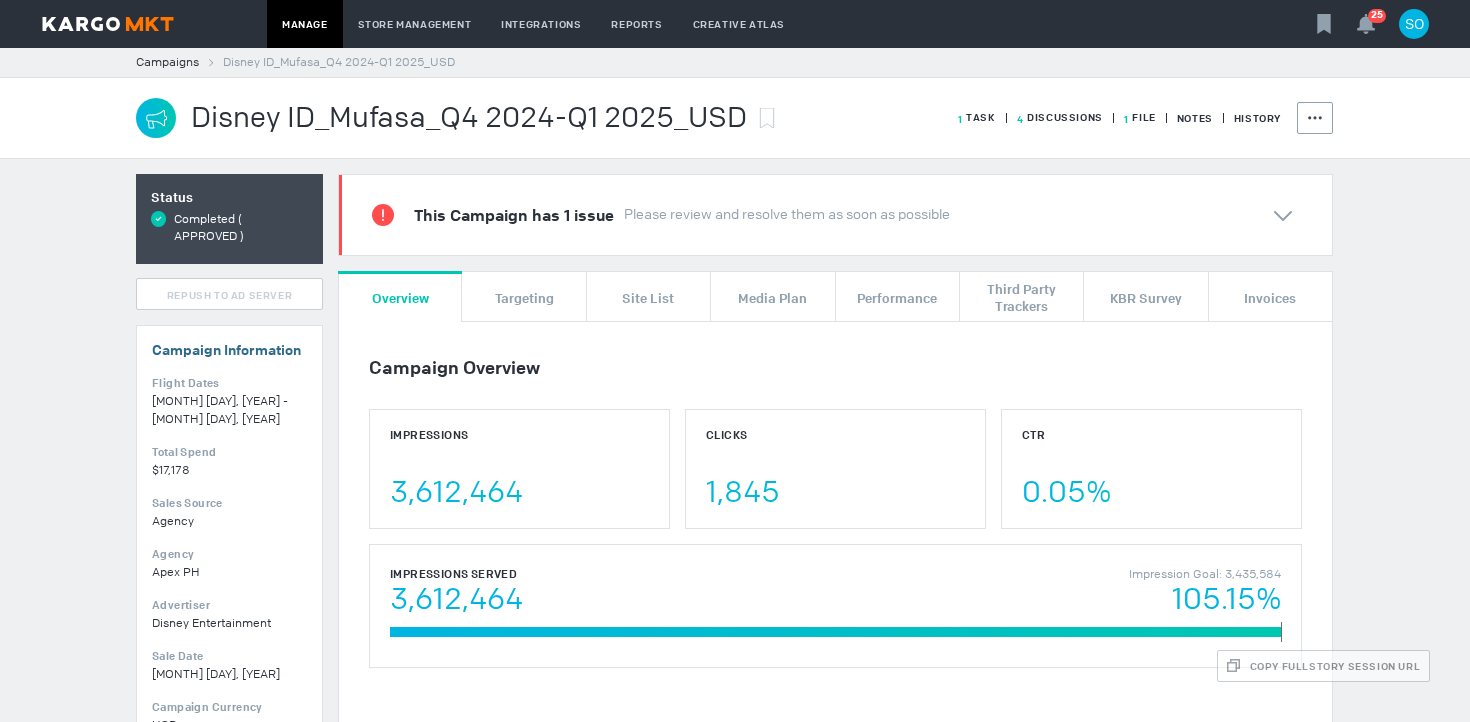 scroll, scrollTop: 0, scrollLeft: 0, axis: both 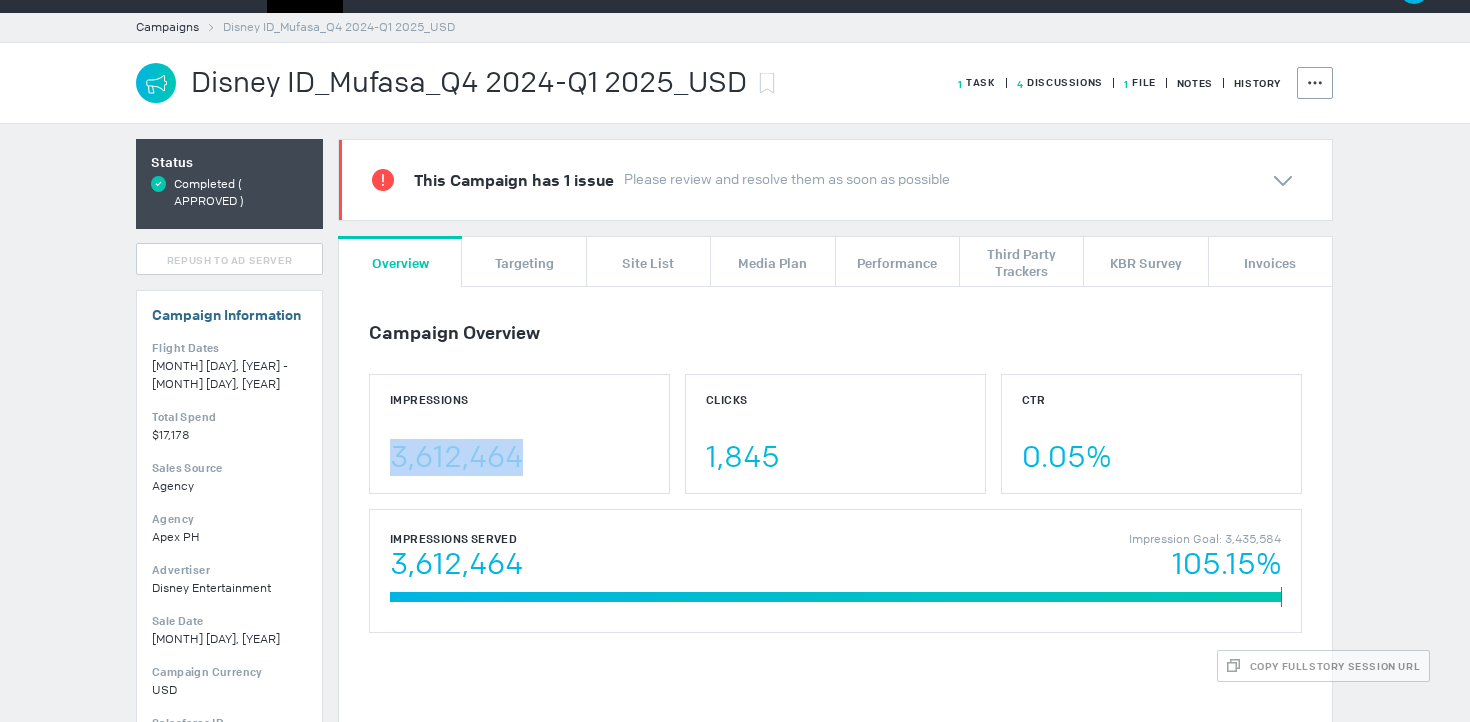drag, startPoint x: 563, startPoint y: 455, endPoint x: 363, endPoint y: 455, distance: 200 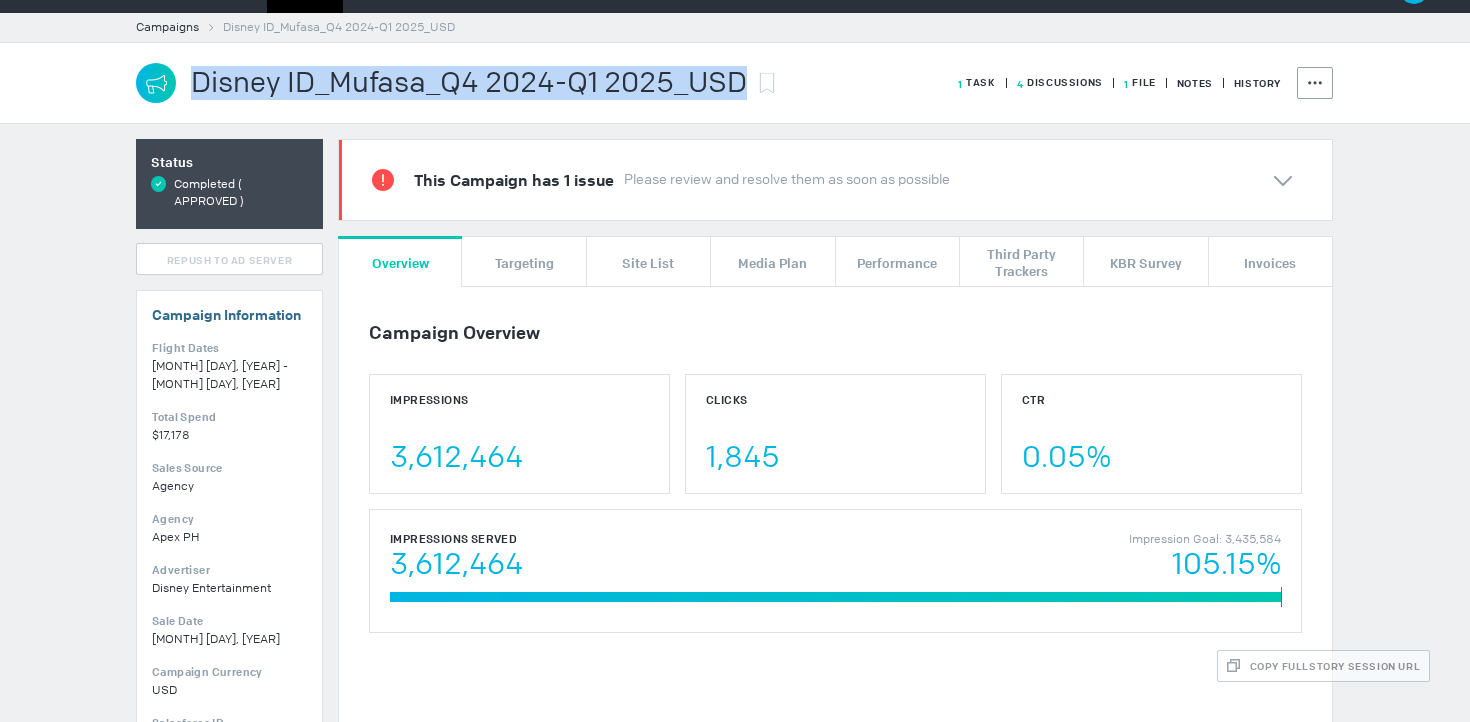 drag, startPoint x: 736, startPoint y: 87, endPoint x: 184, endPoint y: 88, distance: 552.0009 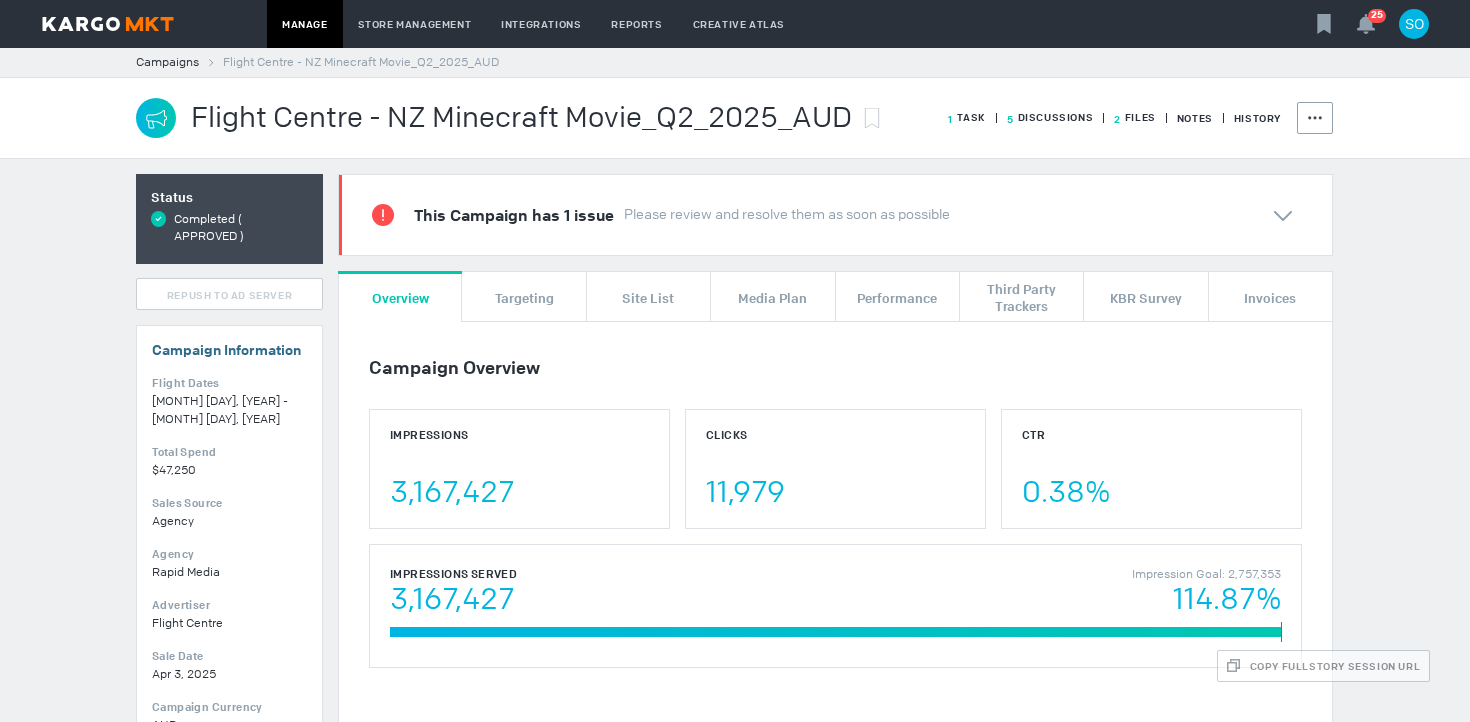 scroll, scrollTop: 0, scrollLeft: 0, axis: both 